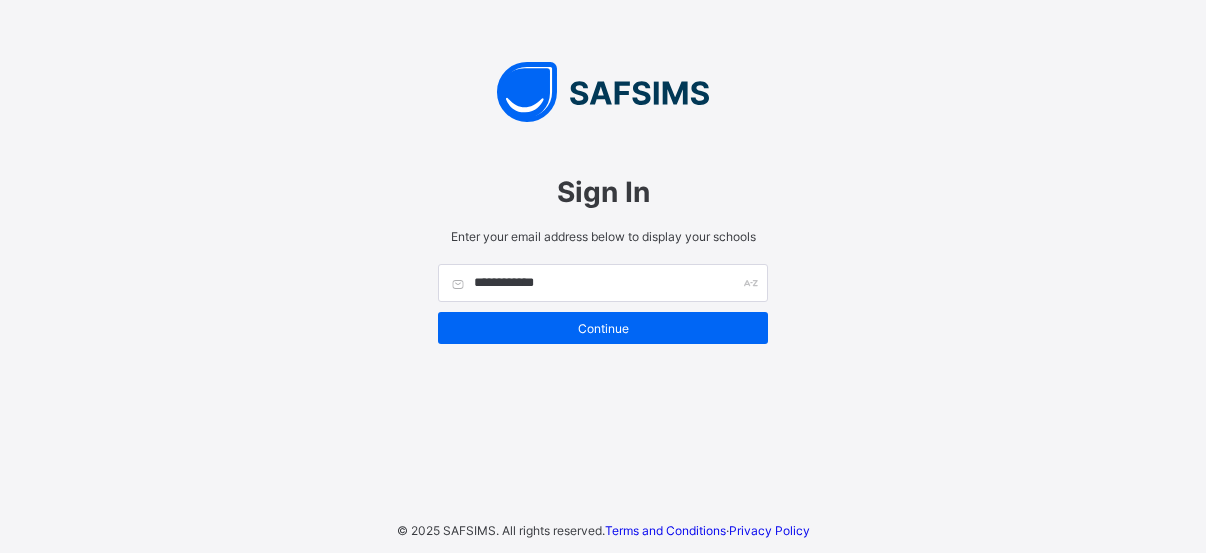 scroll, scrollTop: 0, scrollLeft: 0, axis: both 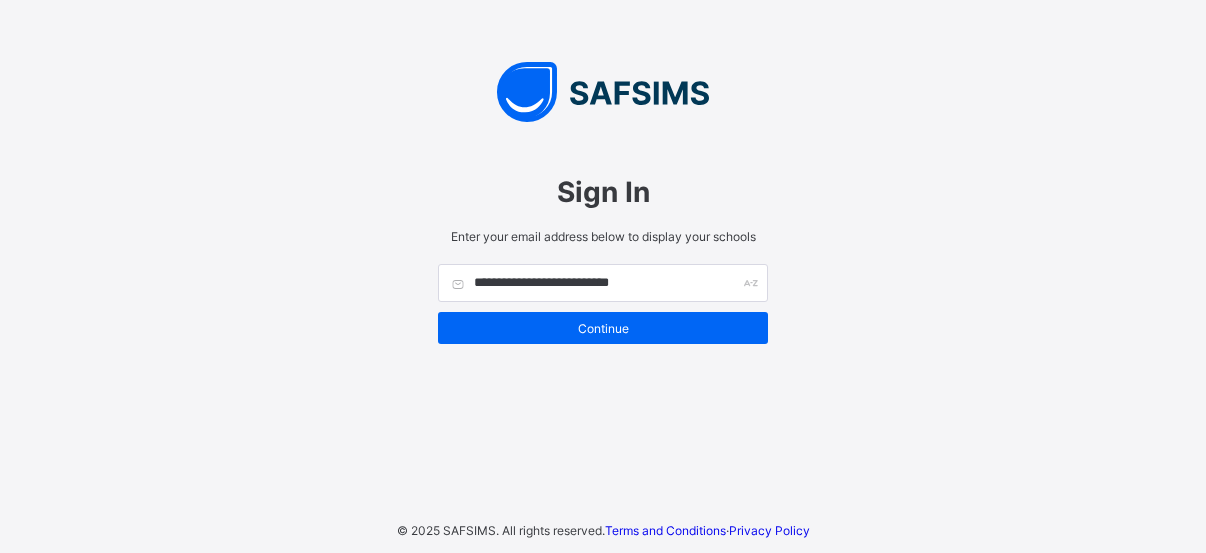 click on "**********" at bounding box center [603, 283] 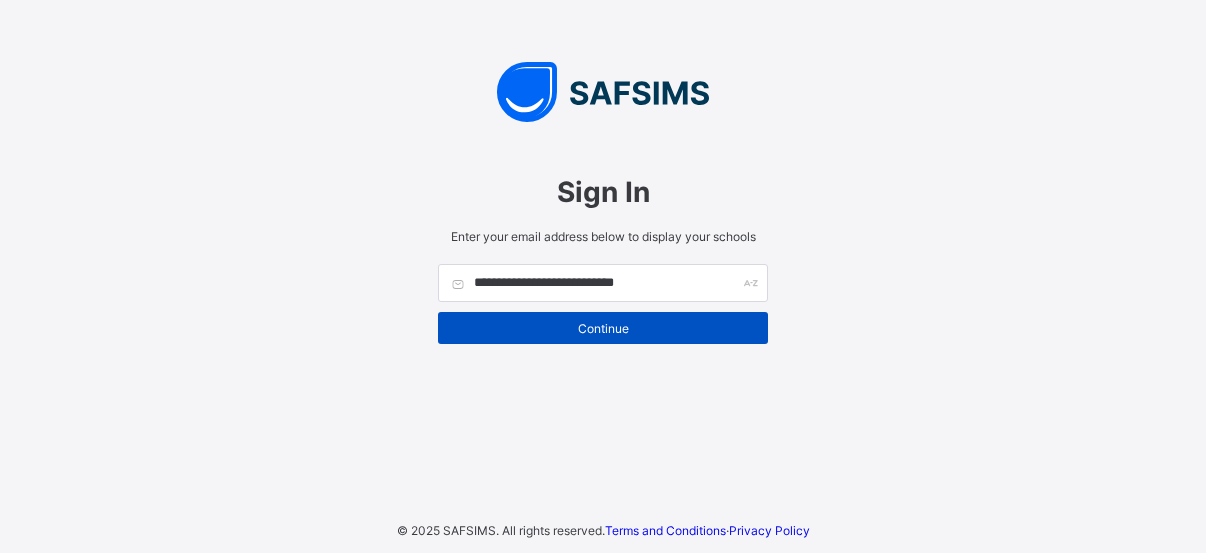 type on "**********" 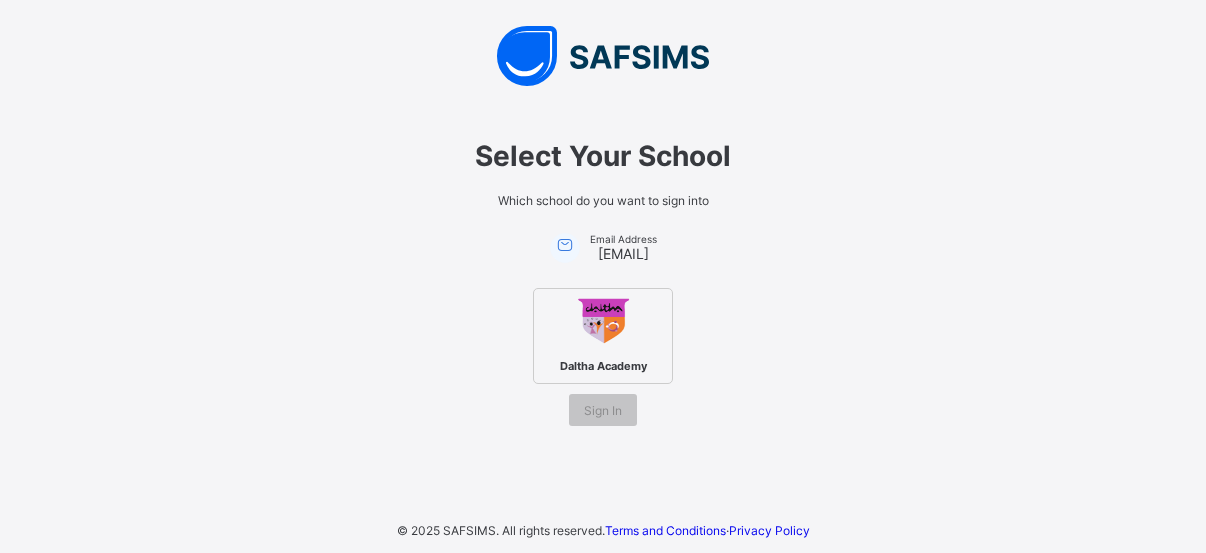 click on "Daltha Academy" at bounding box center [603, 366] 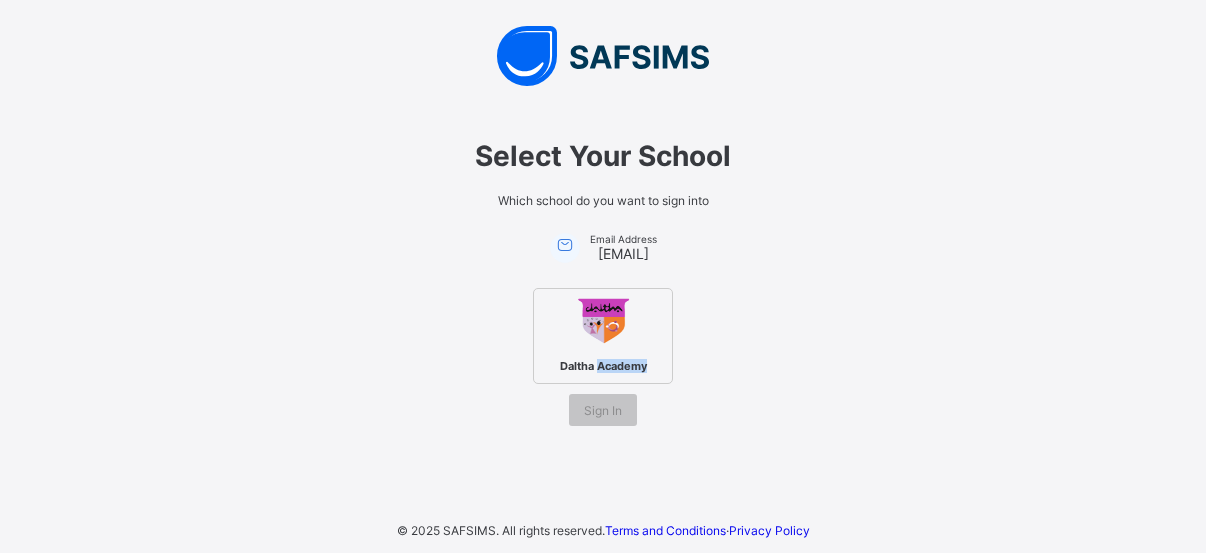 click on "Daltha Academy" at bounding box center [603, 366] 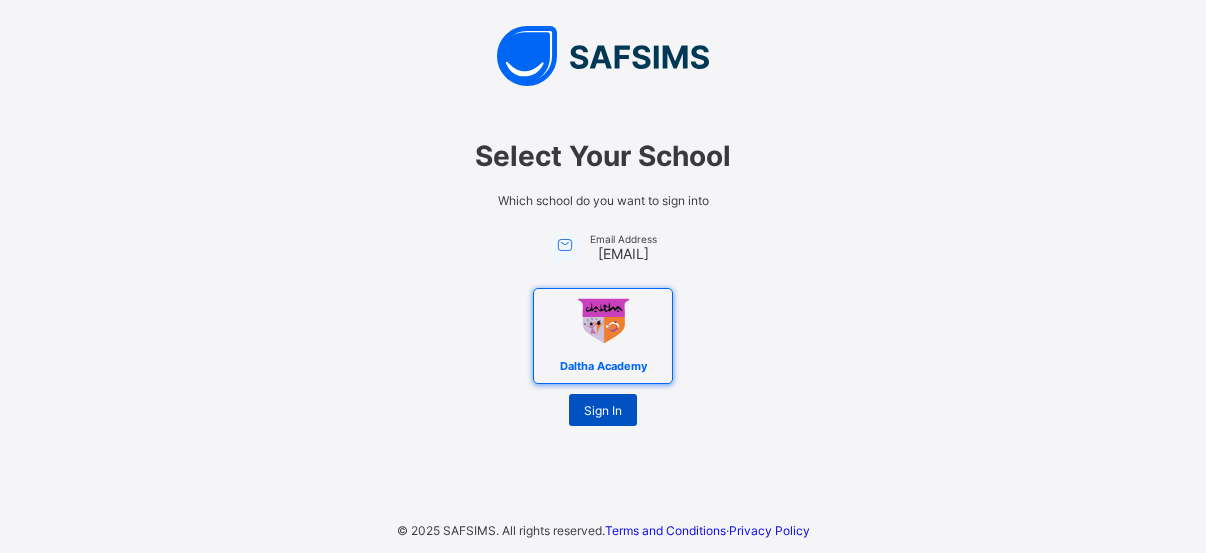 click on "Sign In" at bounding box center [603, 410] 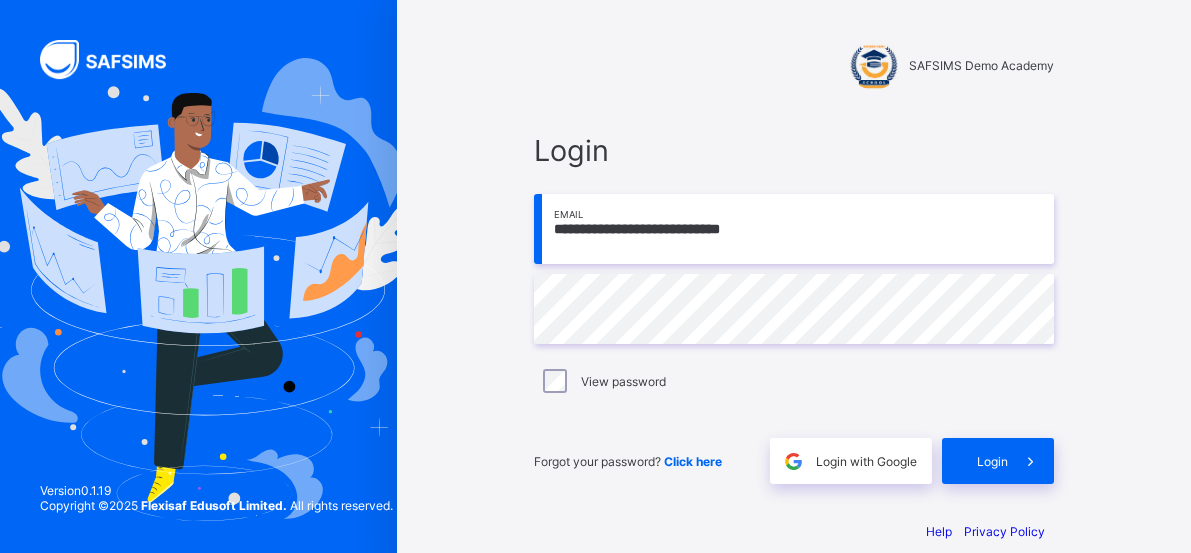 scroll, scrollTop: 0, scrollLeft: 0, axis: both 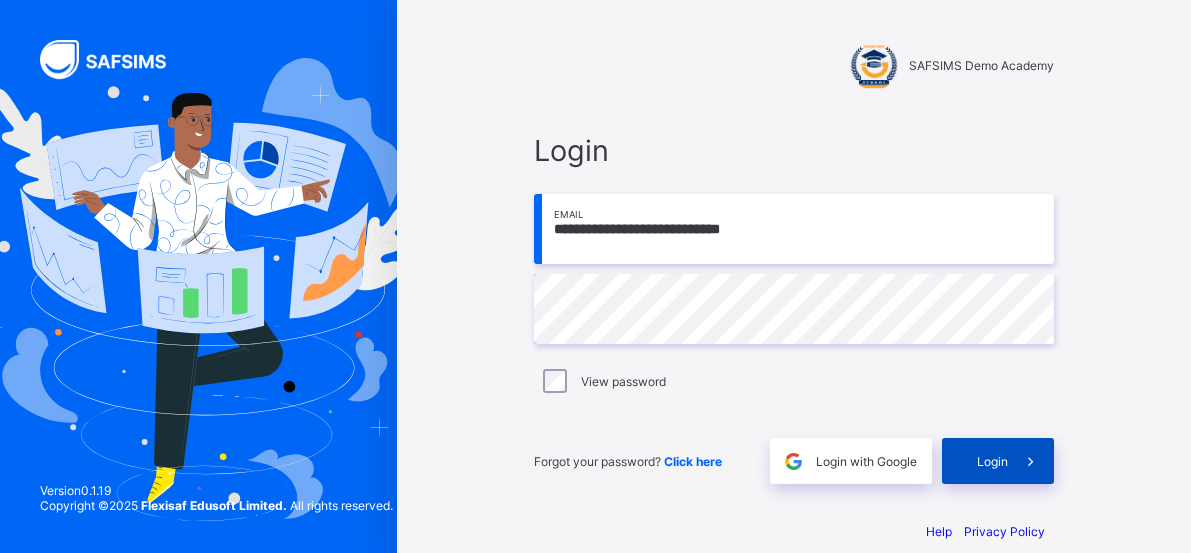 click at bounding box center [1031, 461] 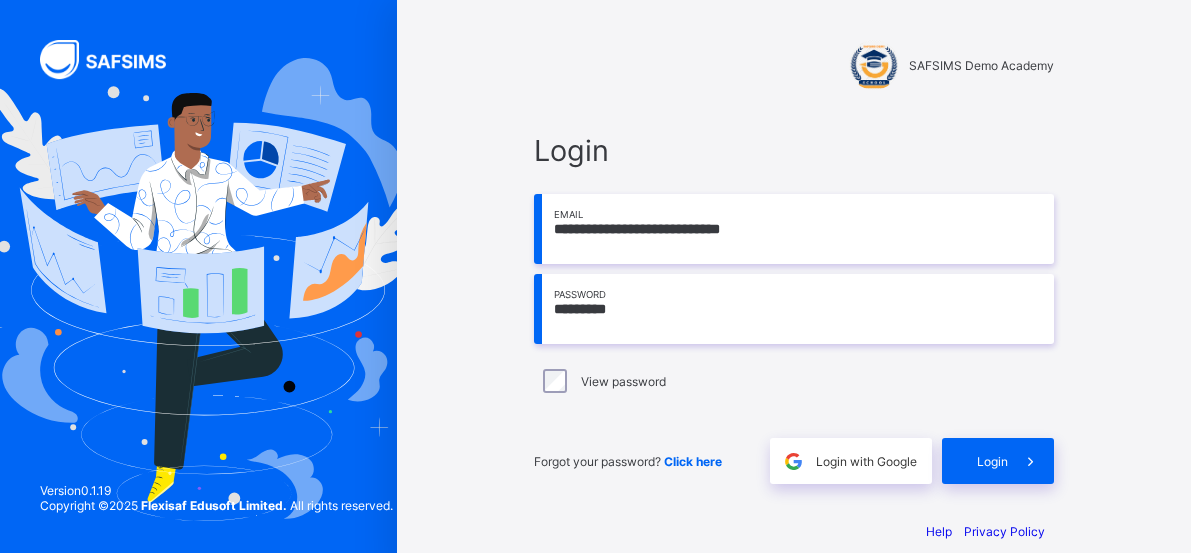 scroll, scrollTop: 0, scrollLeft: 0, axis: both 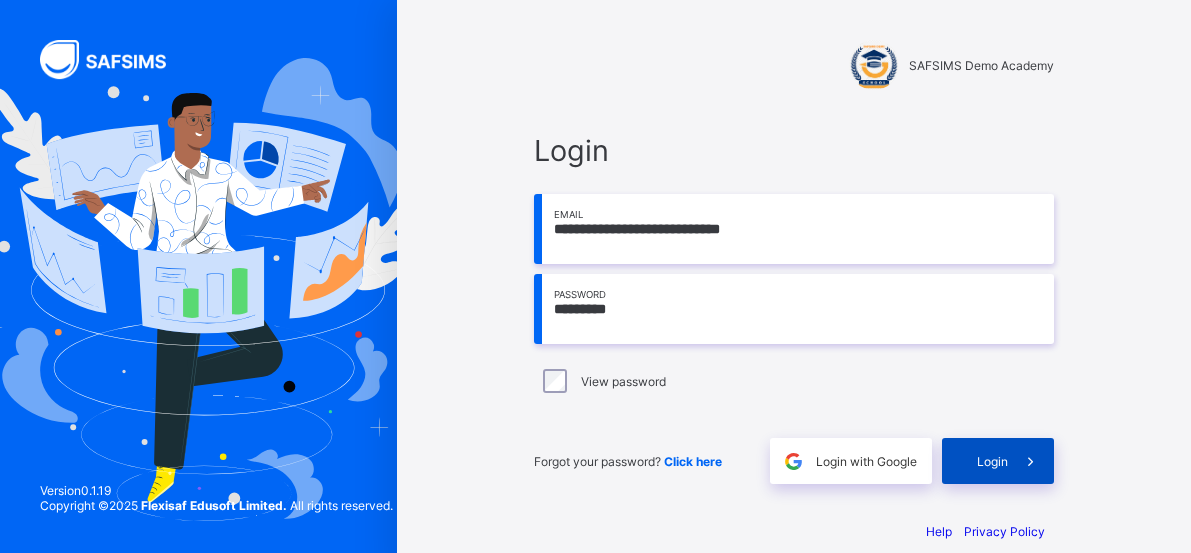 click on "Login" at bounding box center [998, 461] 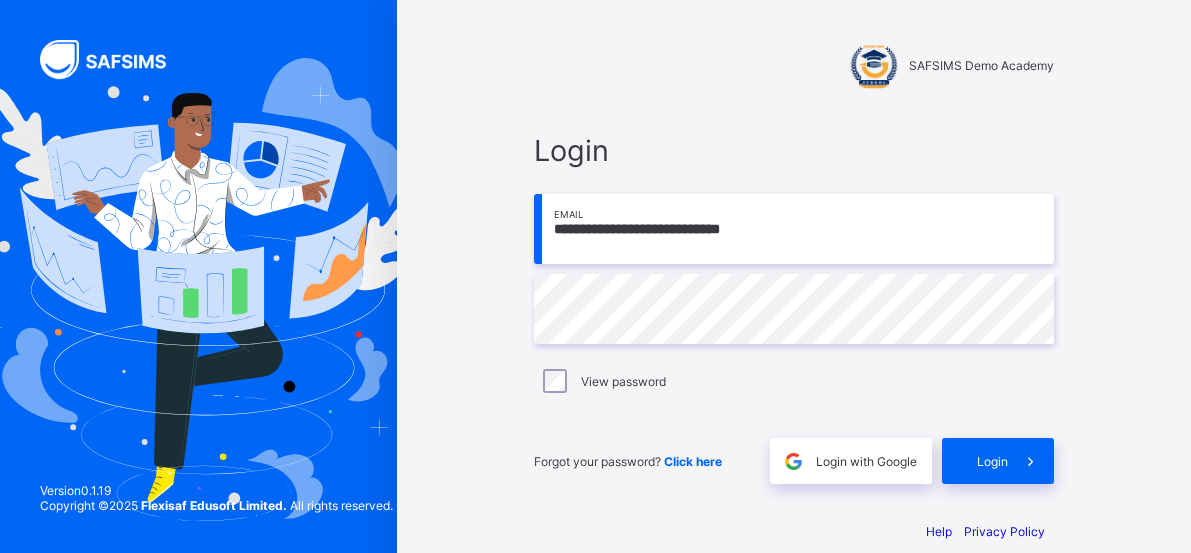 scroll, scrollTop: 0, scrollLeft: 0, axis: both 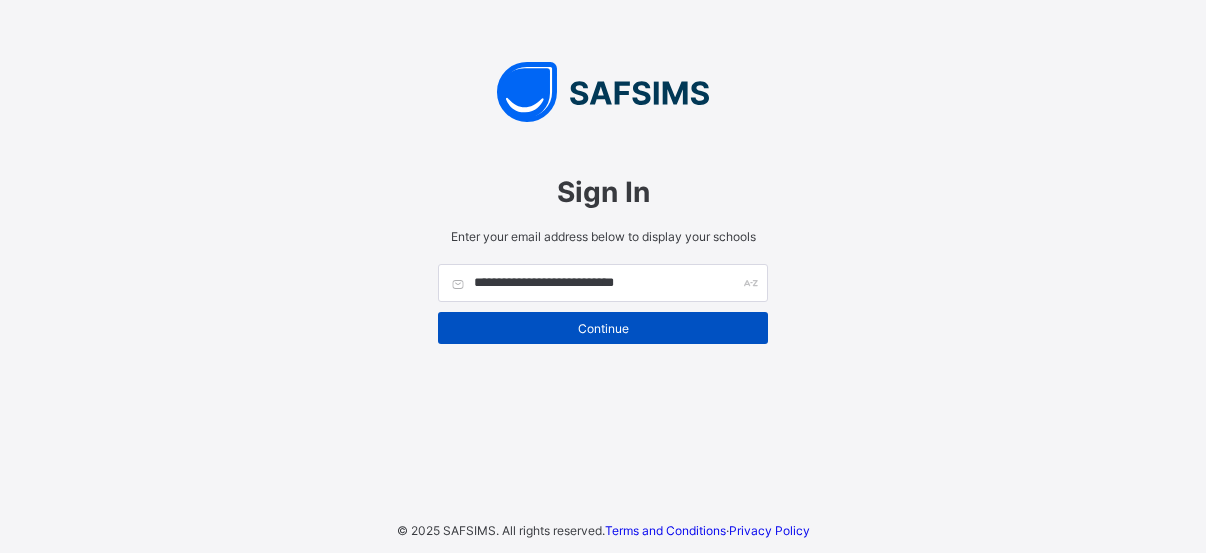 type on "**********" 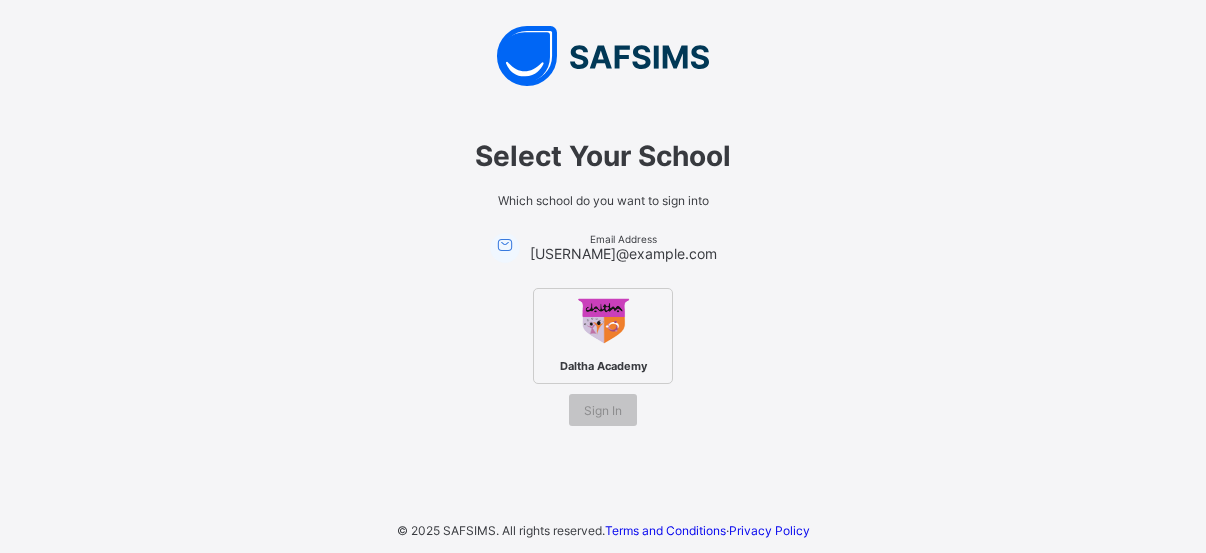click at bounding box center [603, 321] 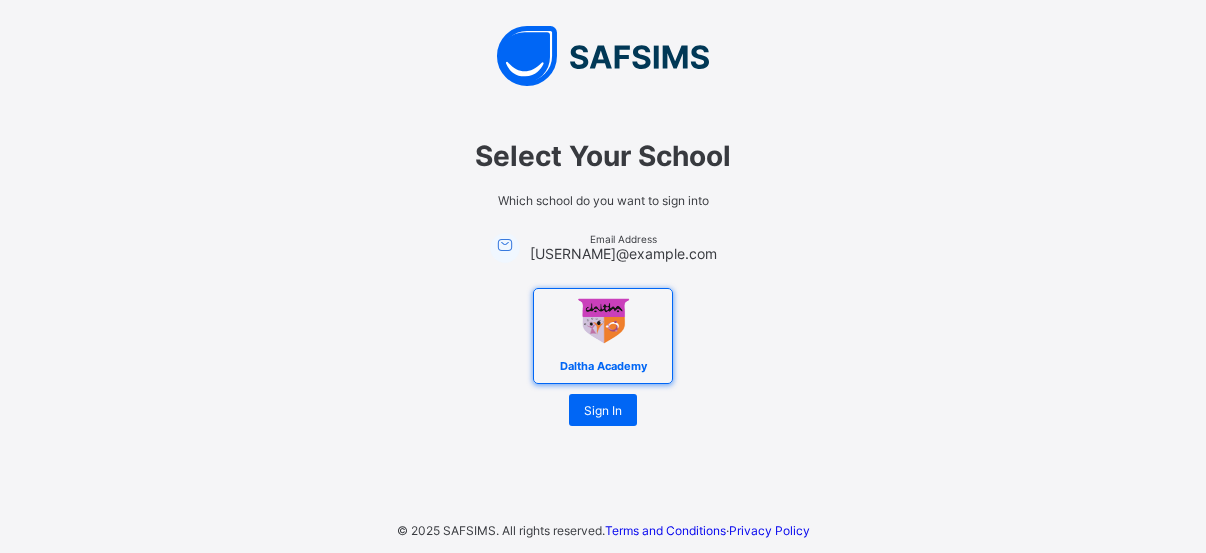 click at bounding box center [603, 321] 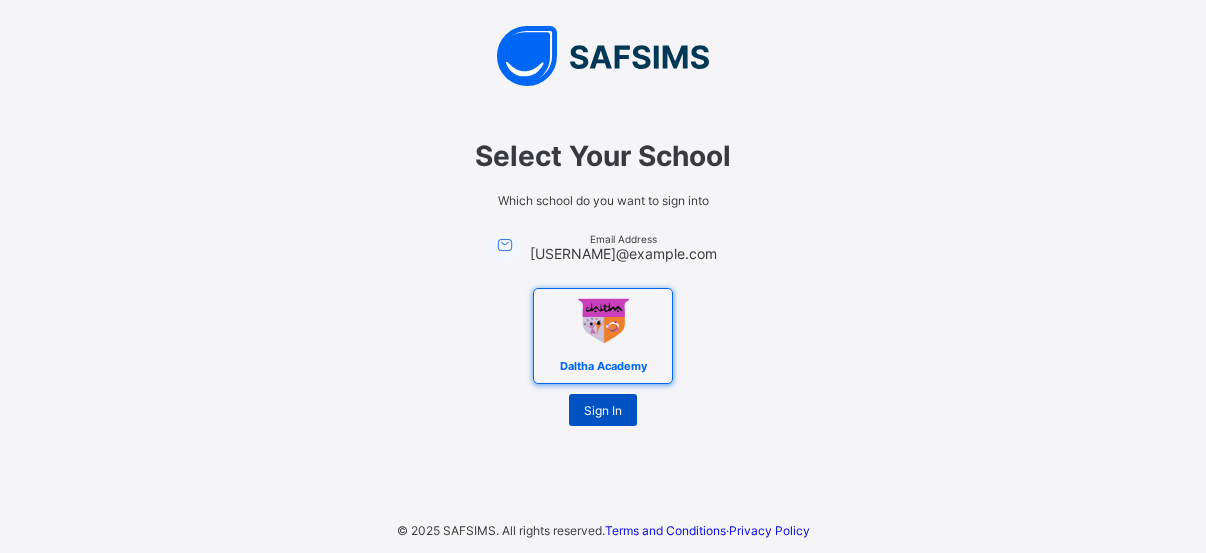 click on "Sign In" at bounding box center [603, 410] 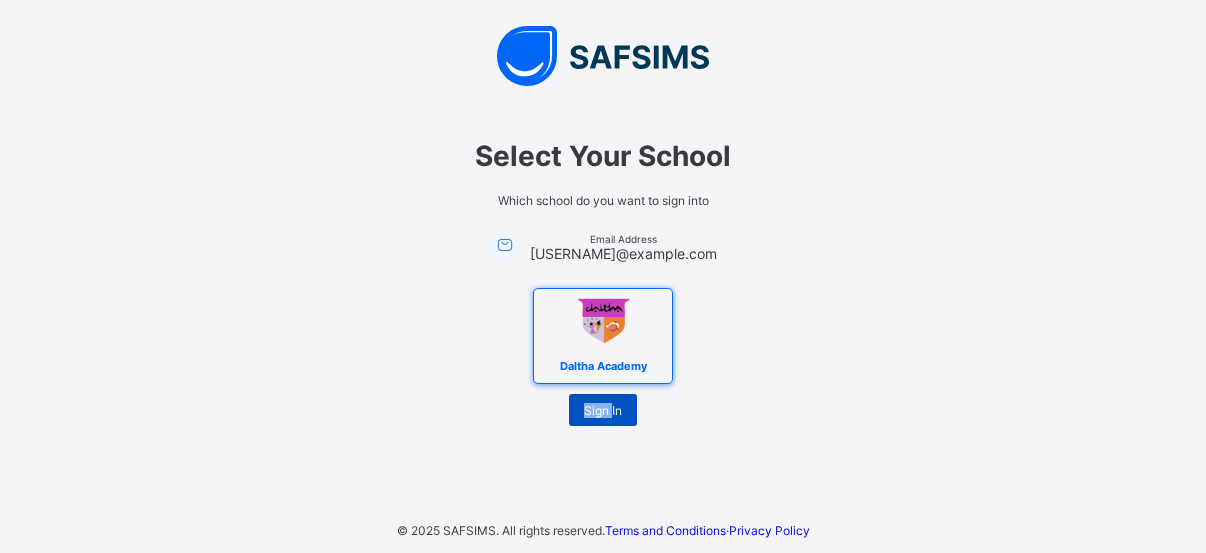 click on "Sign In" at bounding box center (603, 410) 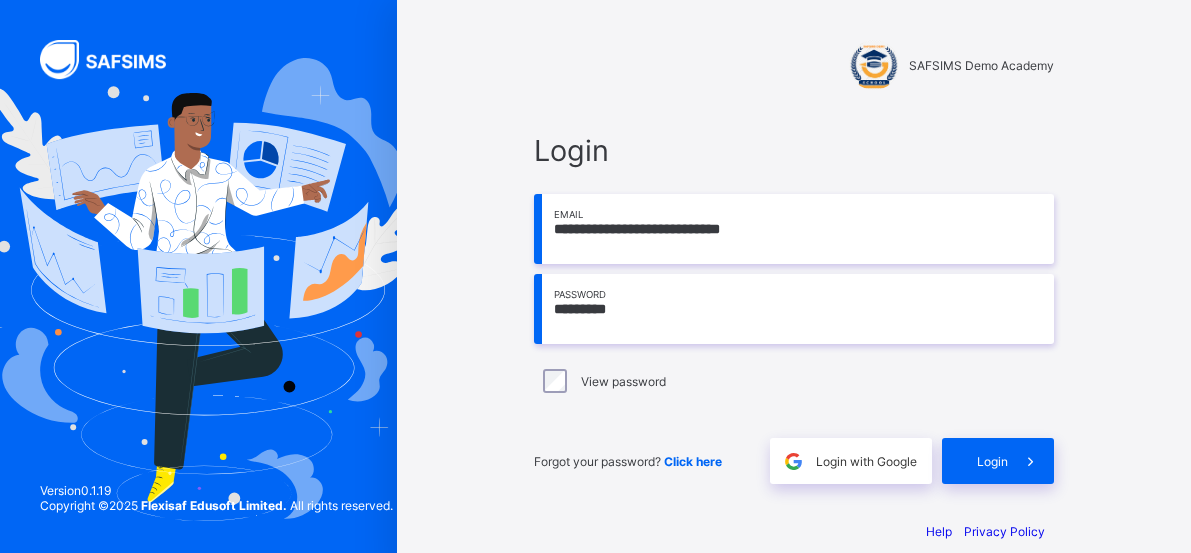 scroll, scrollTop: 26, scrollLeft: 0, axis: vertical 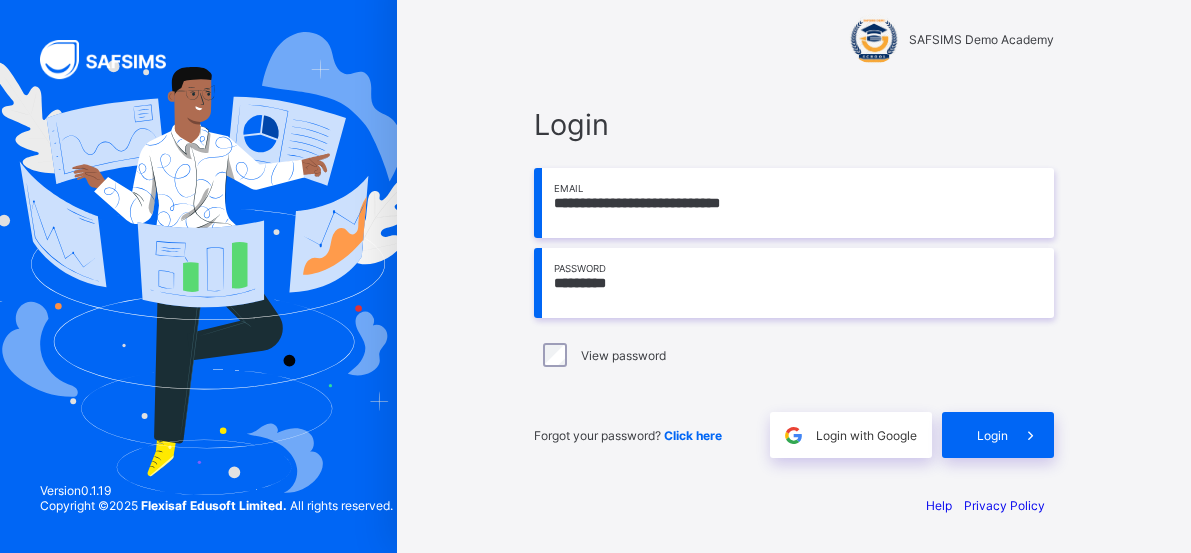 click on "Login with Google" at bounding box center (866, 435) 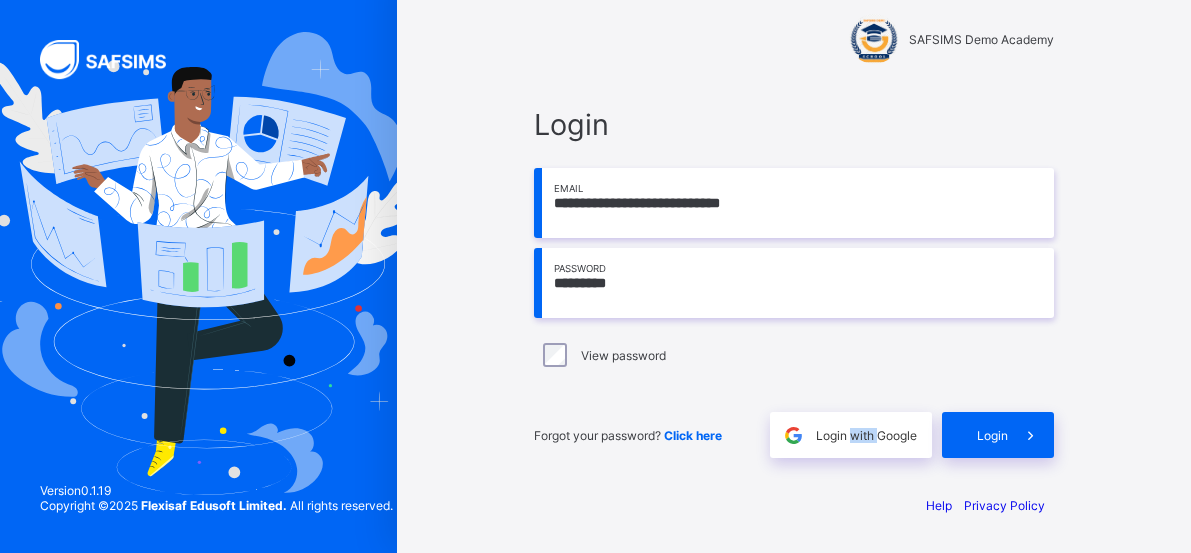 click on "Login with Google" at bounding box center (866, 435) 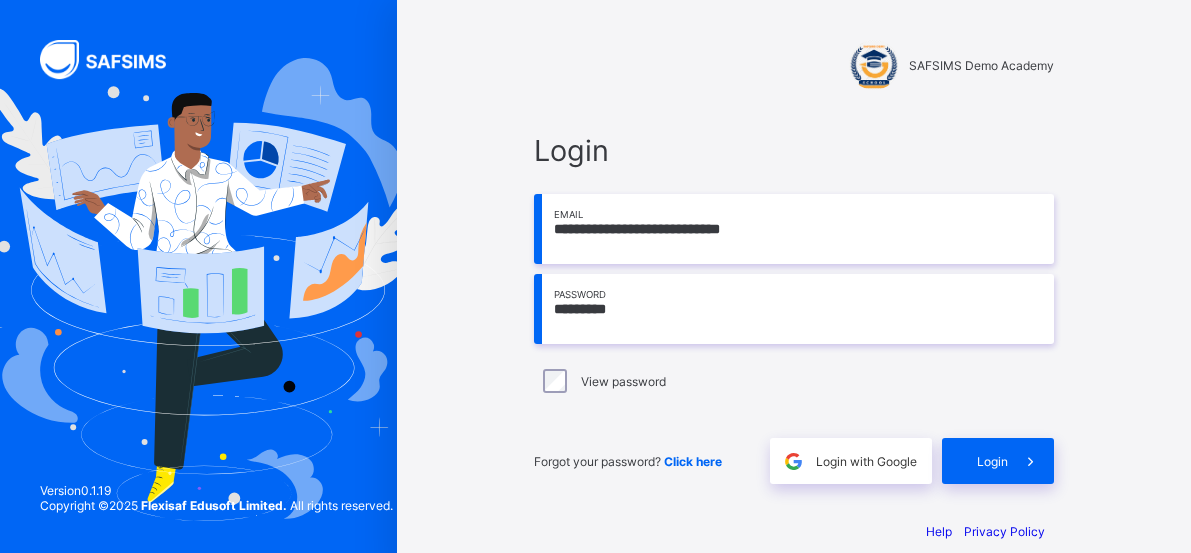 scroll, scrollTop: 0, scrollLeft: 0, axis: both 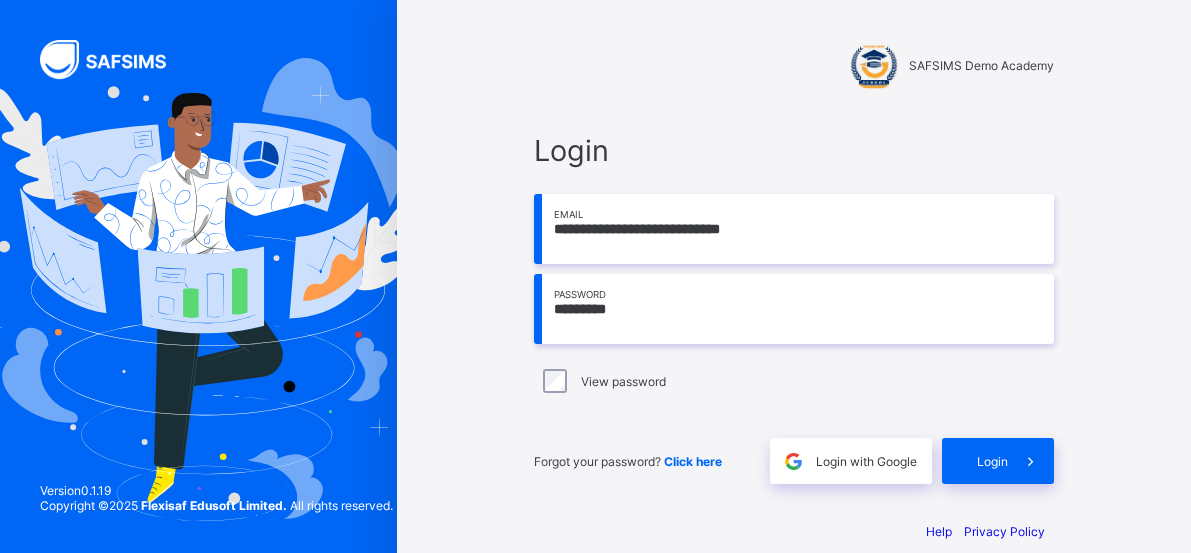 click on "**********" at bounding box center [794, 229] 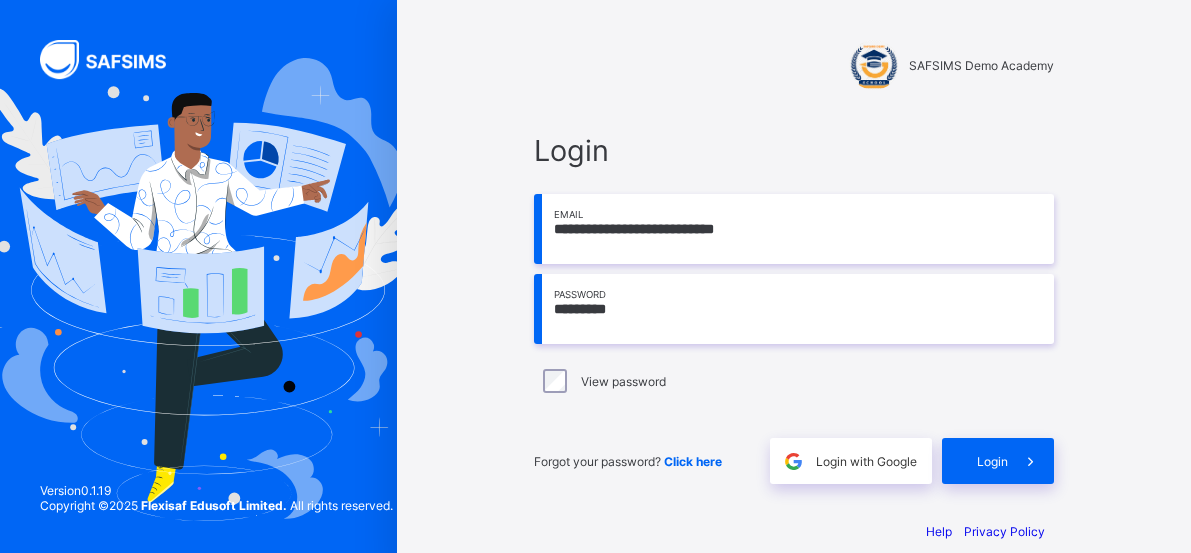 type on "**********" 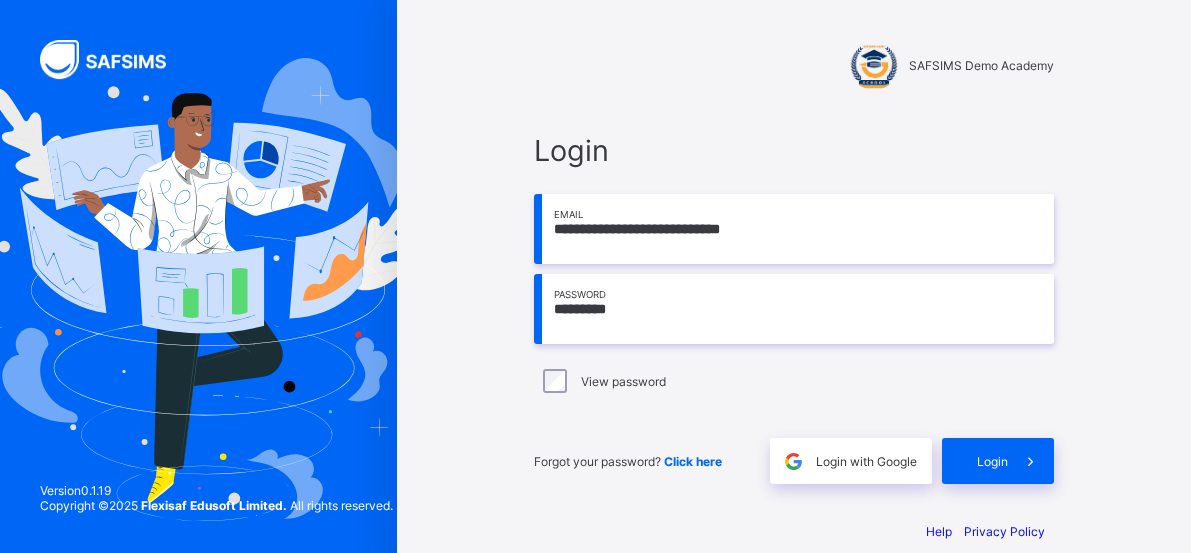 click on "*********" at bounding box center [794, 309] 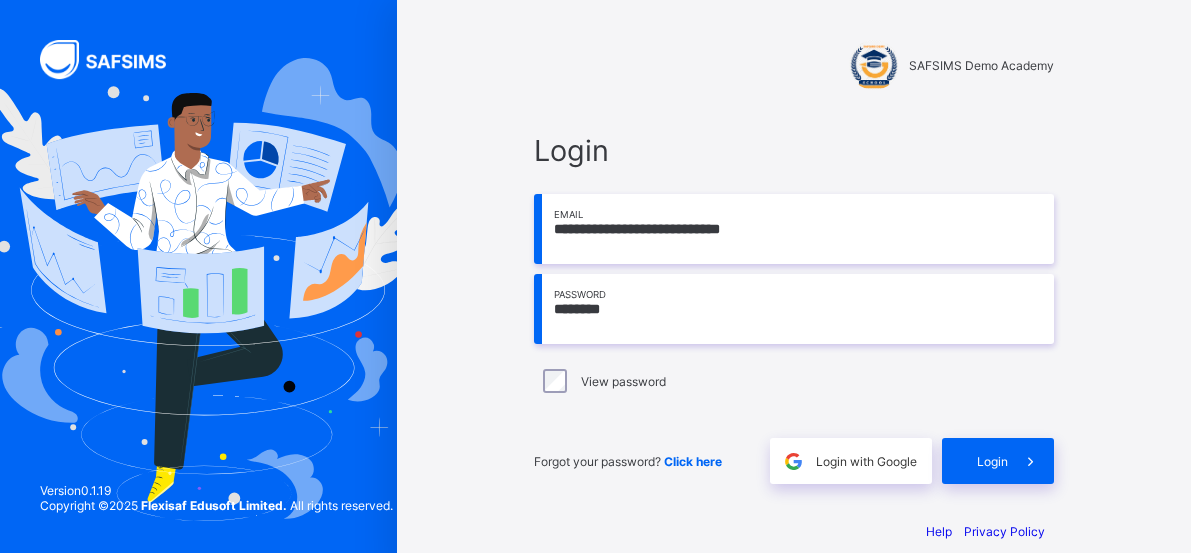 type on "*********" 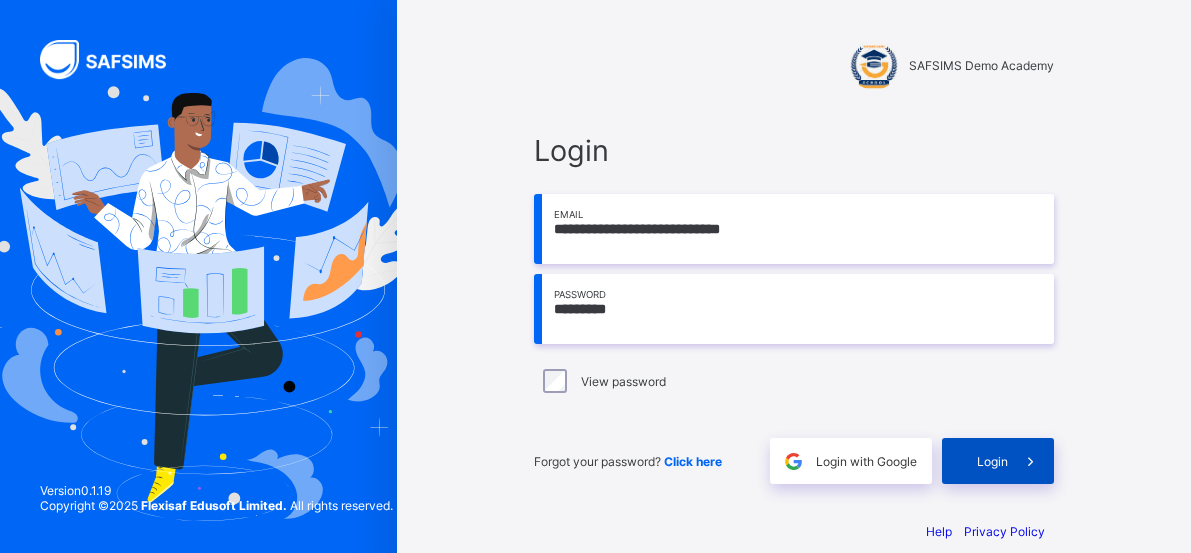 click on "Login" at bounding box center [992, 461] 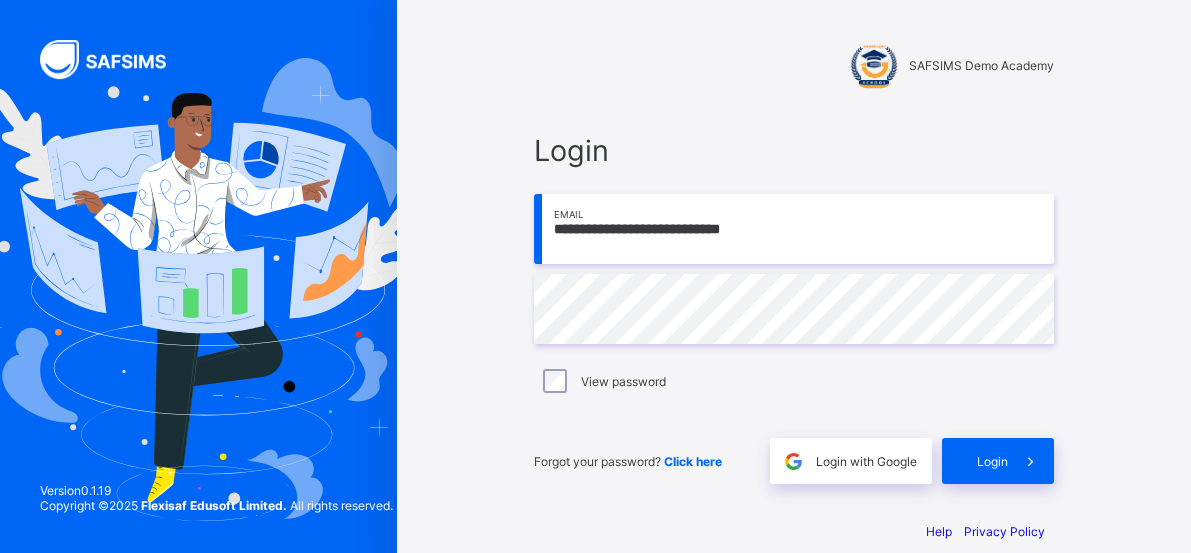 scroll, scrollTop: 0, scrollLeft: 0, axis: both 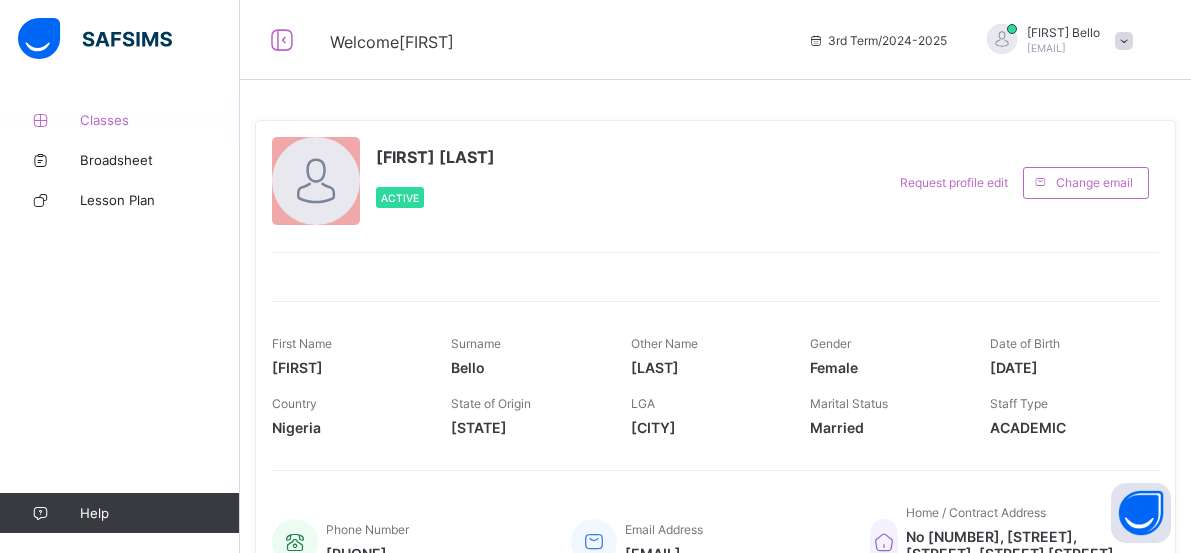 click on "Classes" at bounding box center [160, 120] 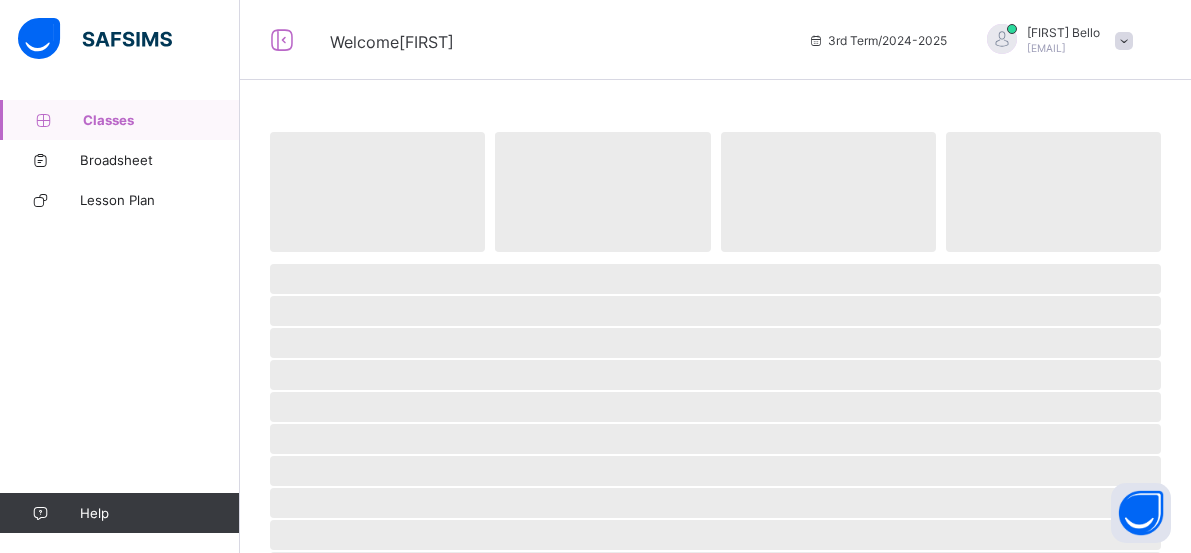 click on "Classes" at bounding box center (161, 120) 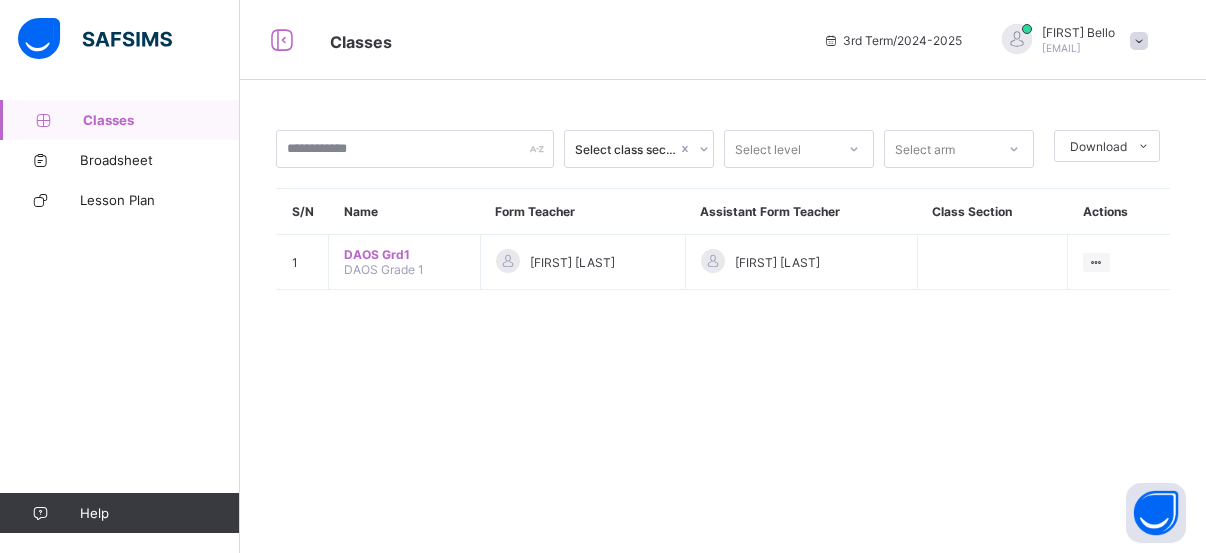 click on "Classes" at bounding box center [161, 120] 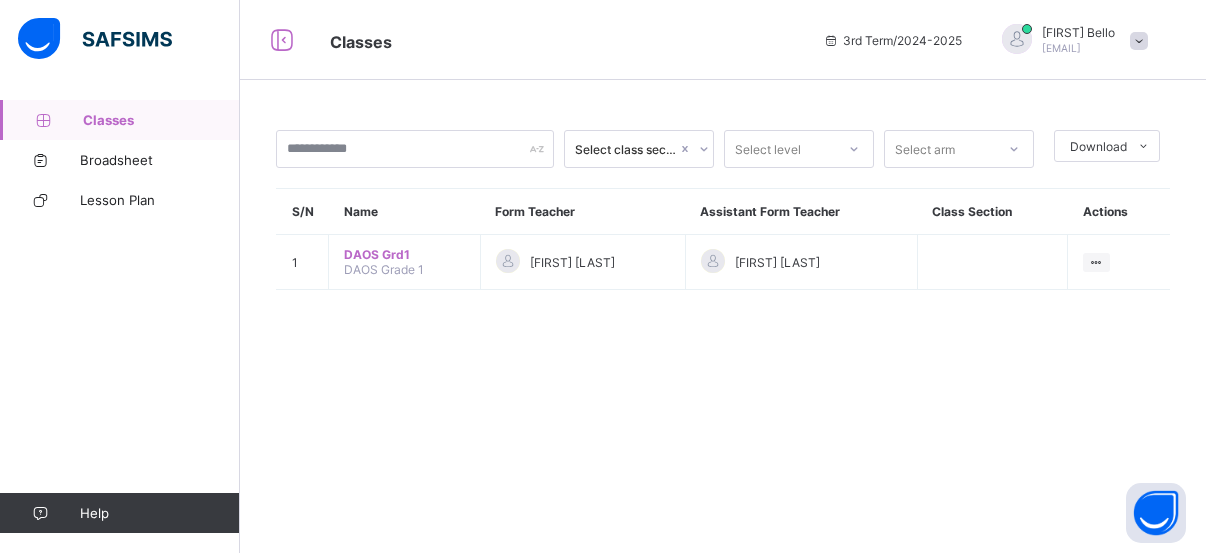 click on "Classes" at bounding box center (161, 120) 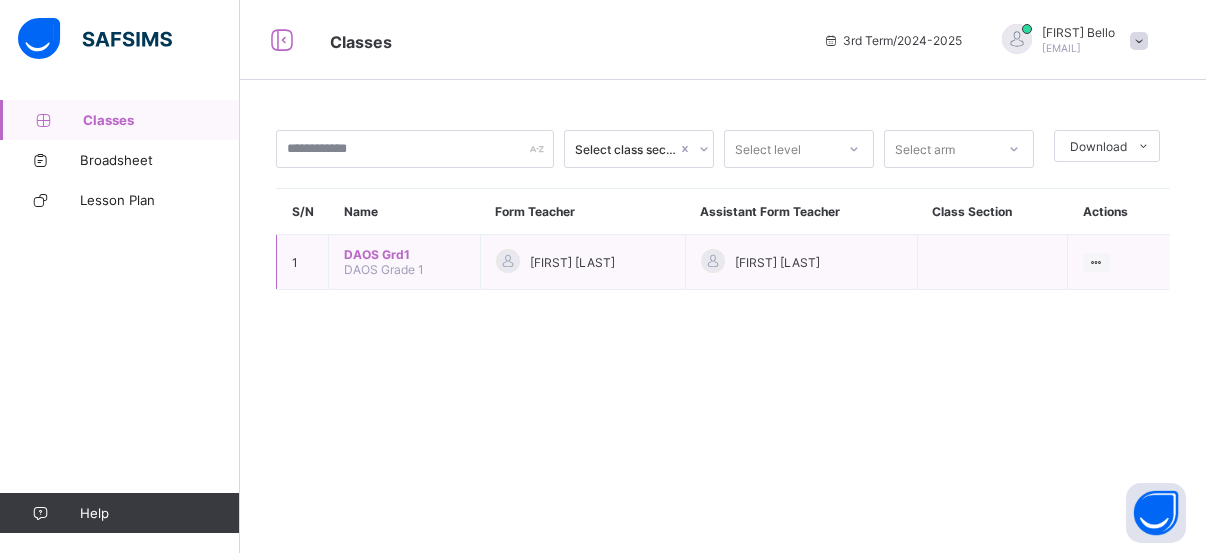 click on "DAOS Grd1     DAOS Grade 1" at bounding box center (405, 262) 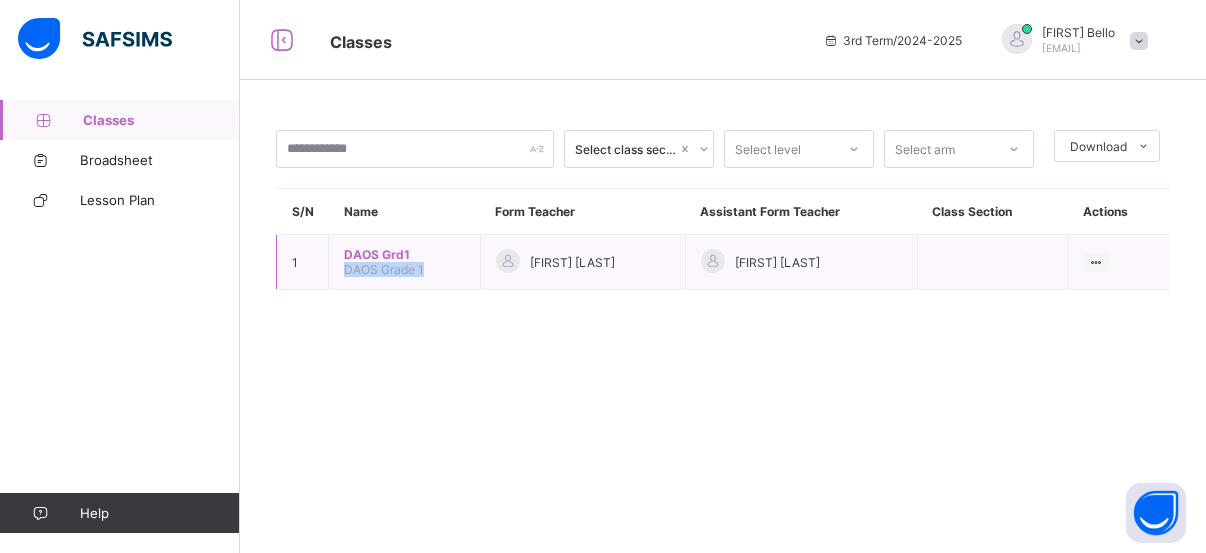 click on "DAOS Grd1     DAOS Grade 1" at bounding box center (405, 262) 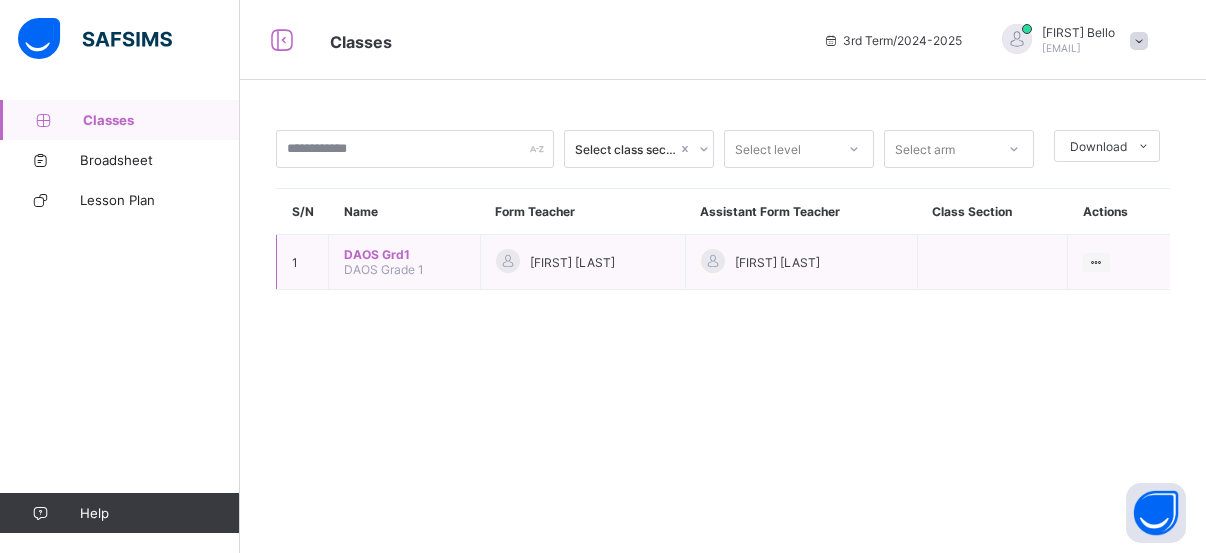 click on "DAOS Grd1" at bounding box center [404, 254] 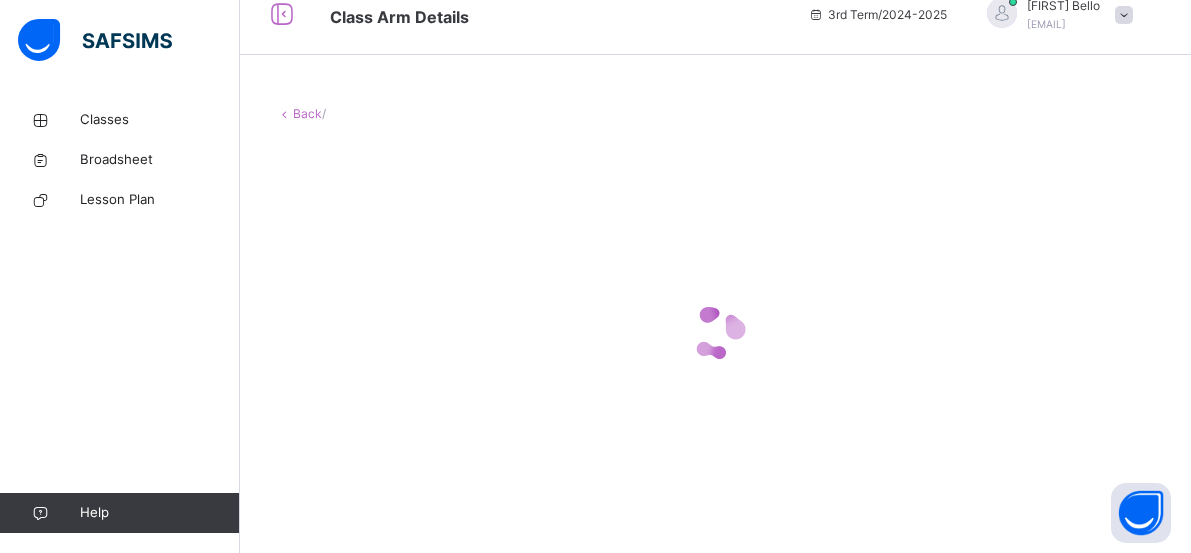scroll, scrollTop: 11, scrollLeft: 0, axis: vertical 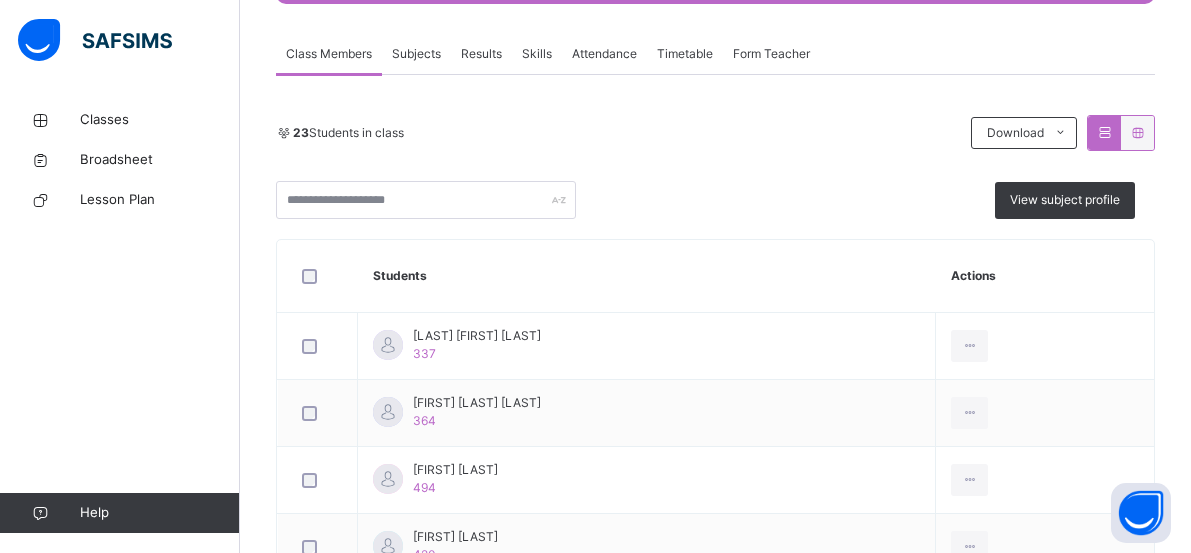 click on "Results" at bounding box center (481, 54) 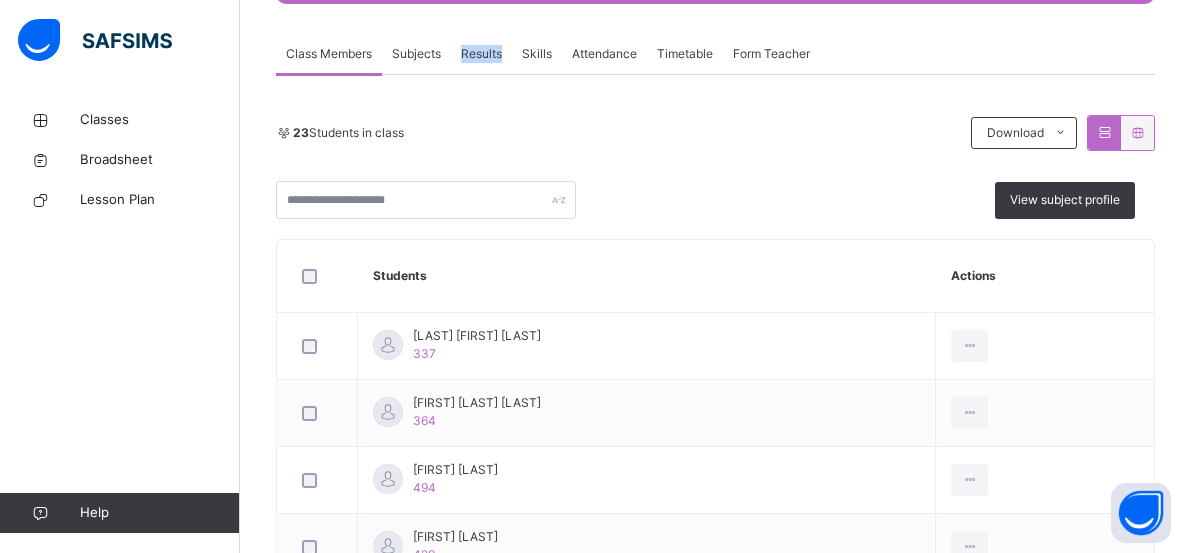click on "Results" at bounding box center [481, 54] 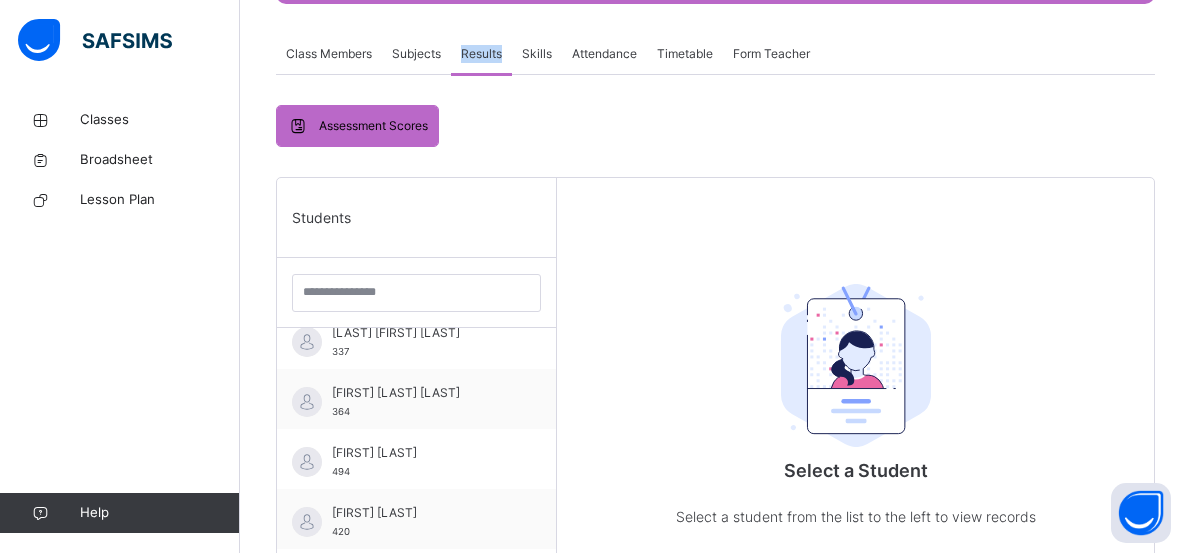 scroll, scrollTop: 0, scrollLeft: 0, axis: both 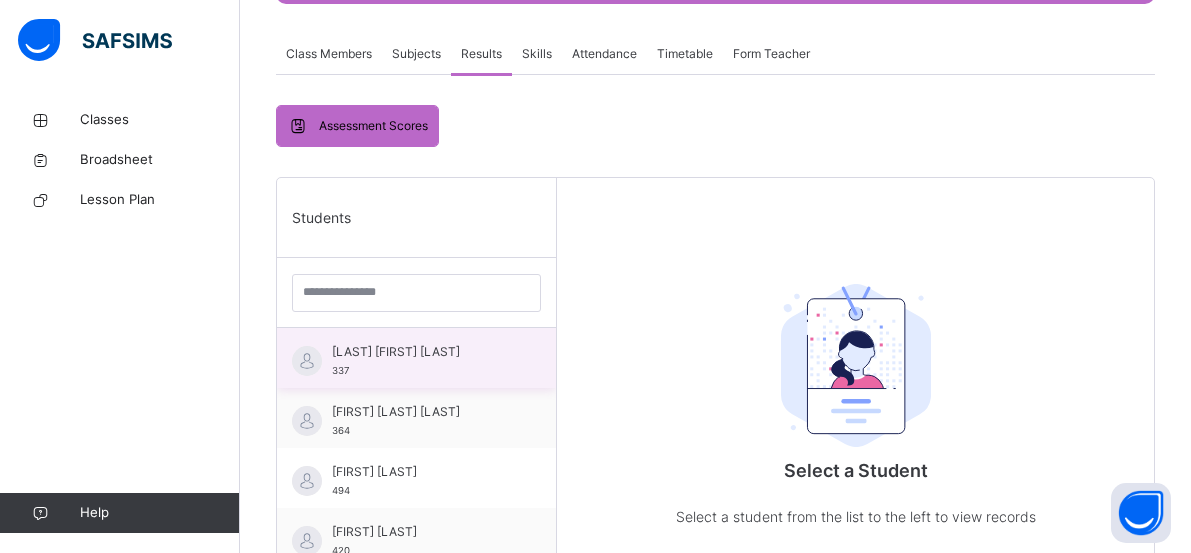 click on "[LAST] [FIRST] [LAST]" at bounding box center [421, 352] 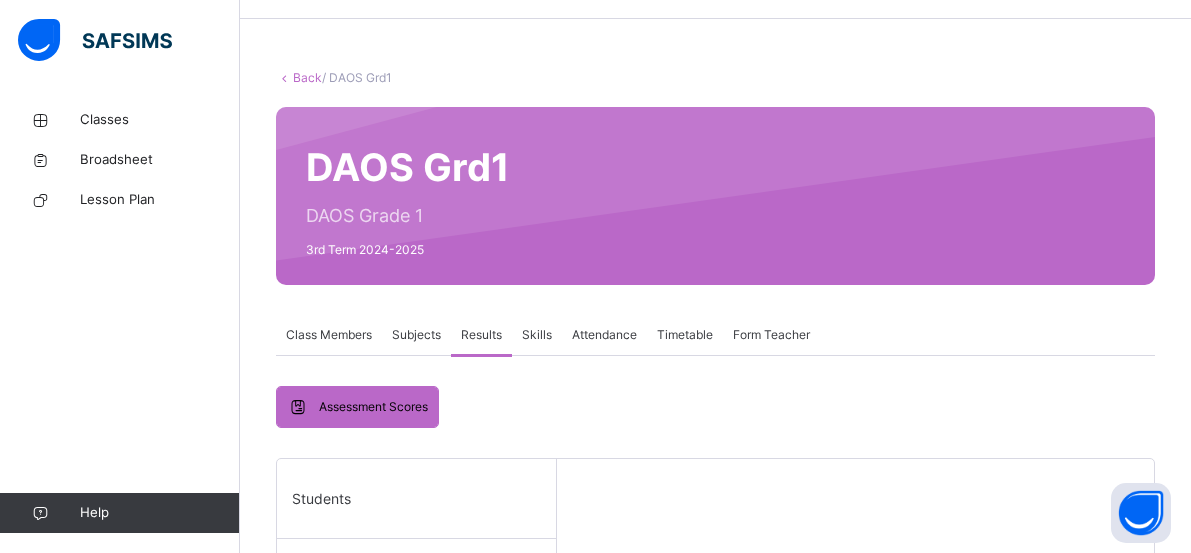 scroll, scrollTop: 0, scrollLeft: 0, axis: both 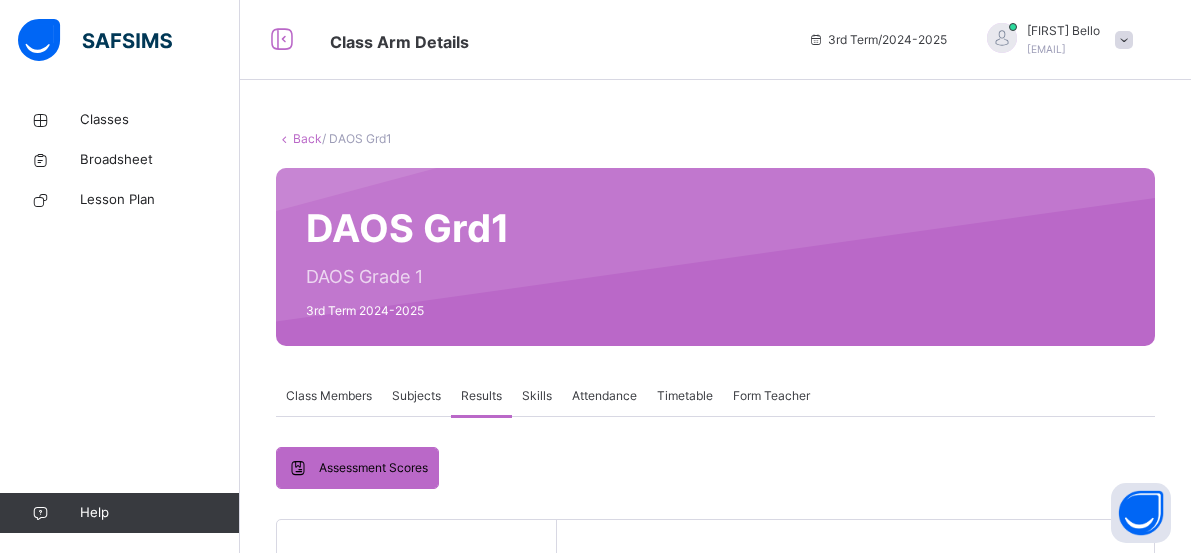 click on "Subjects" at bounding box center (416, 396) 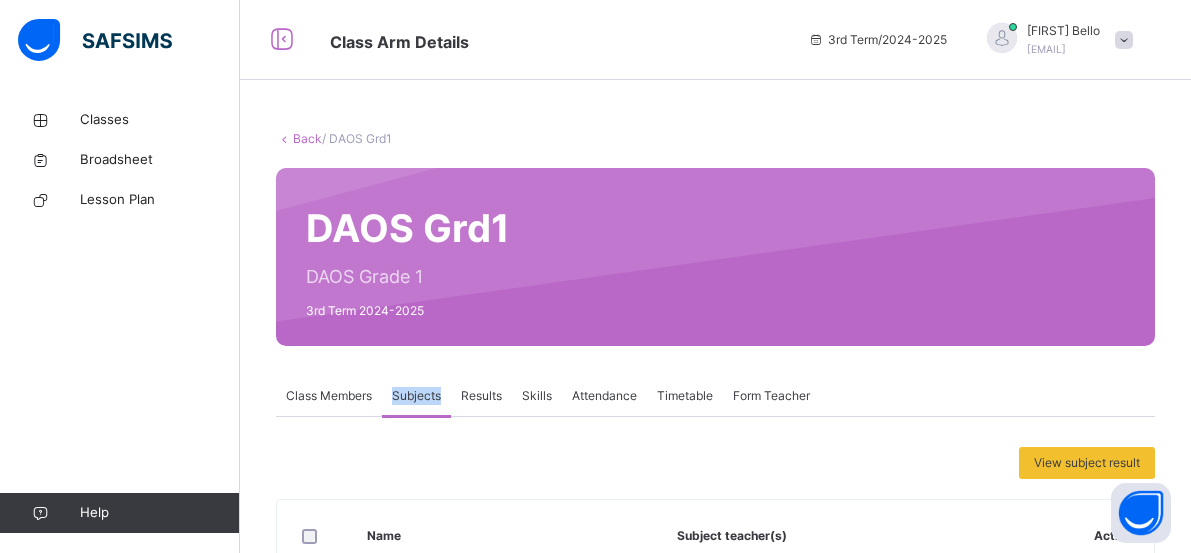 click on "Subjects" at bounding box center (416, 396) 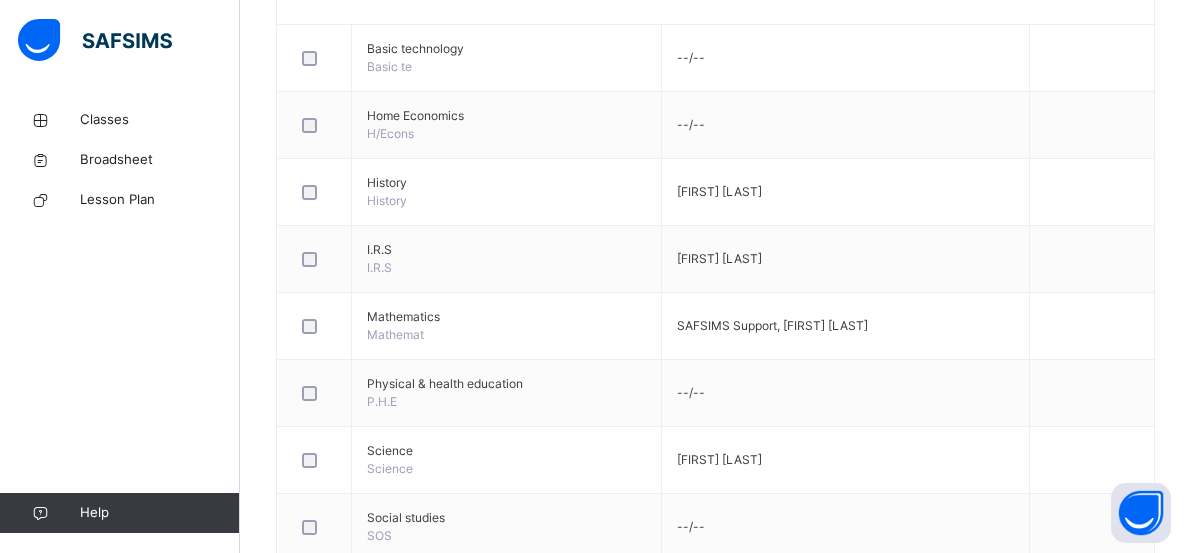 scroll, scrollTop: 551, scrollLeft: 0, axis: vertical 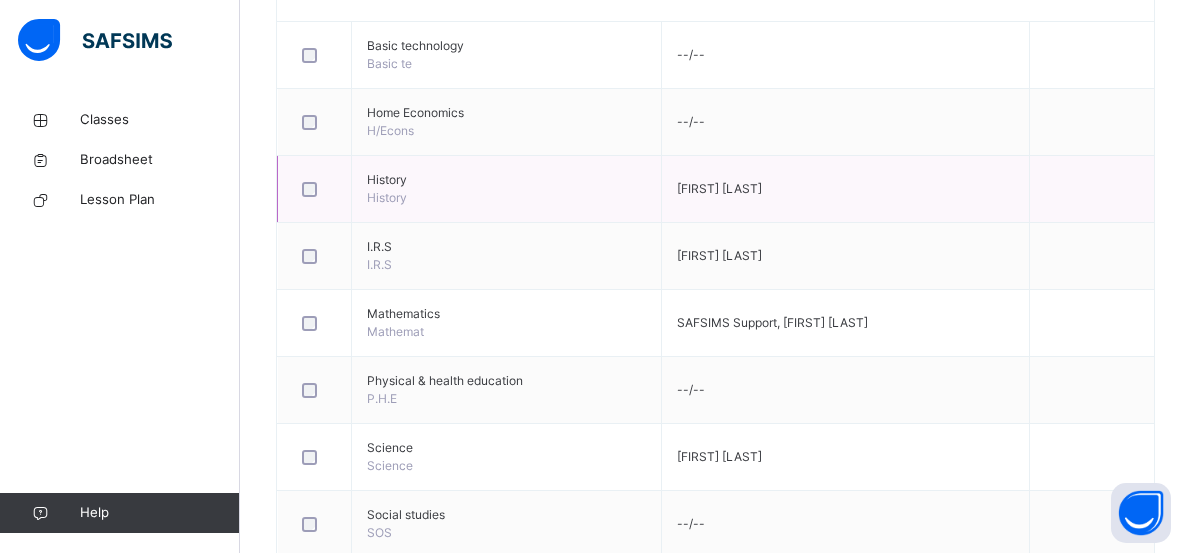 click on "[FIRST] [LAST]" at bounding box center (846, 189) 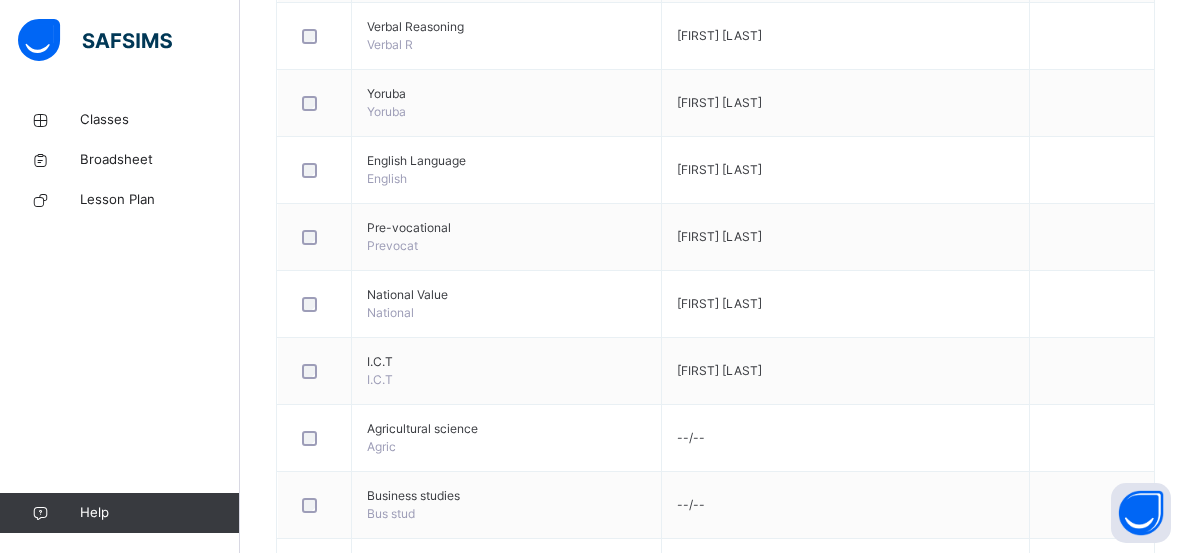 scroll, scrollTop: 1276, scrollLeft: 0, axis: vertical 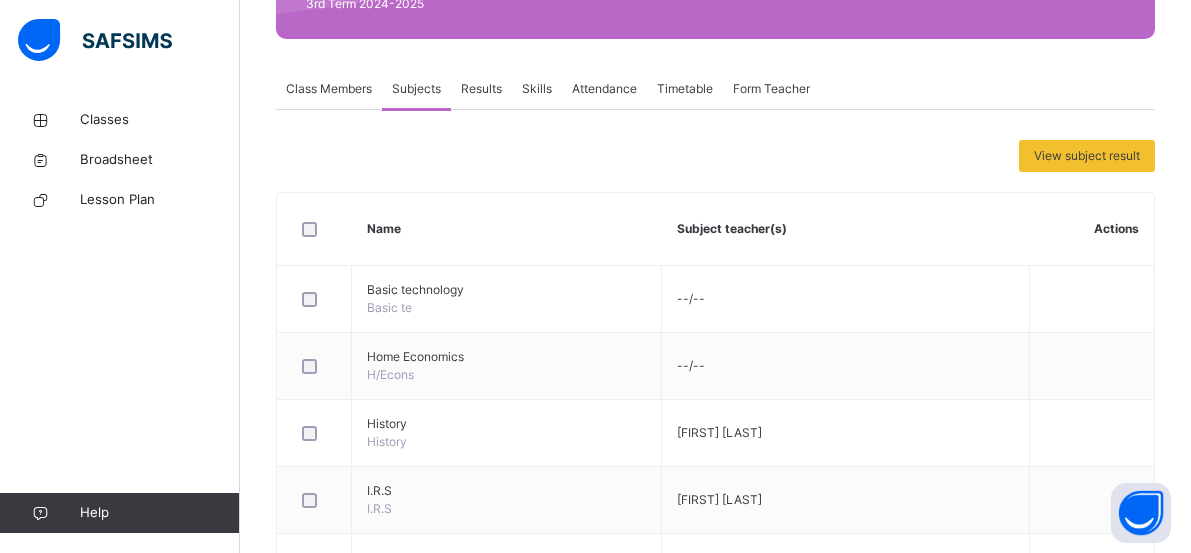 click on "Actions" at bounding box center (1092, 229) 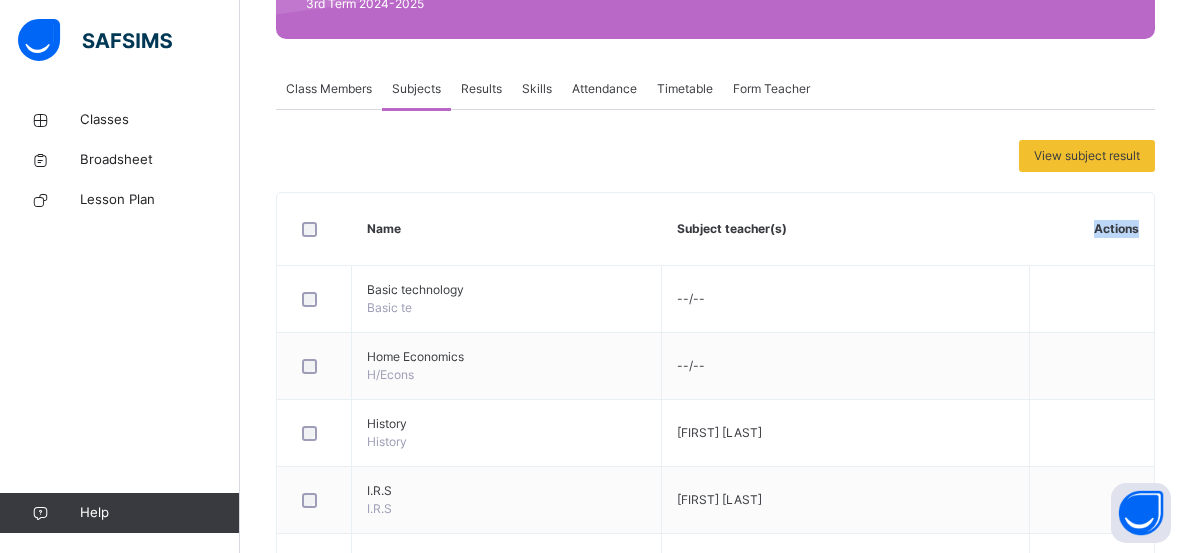 click on "Actions" at bounding box center (1092, 229) 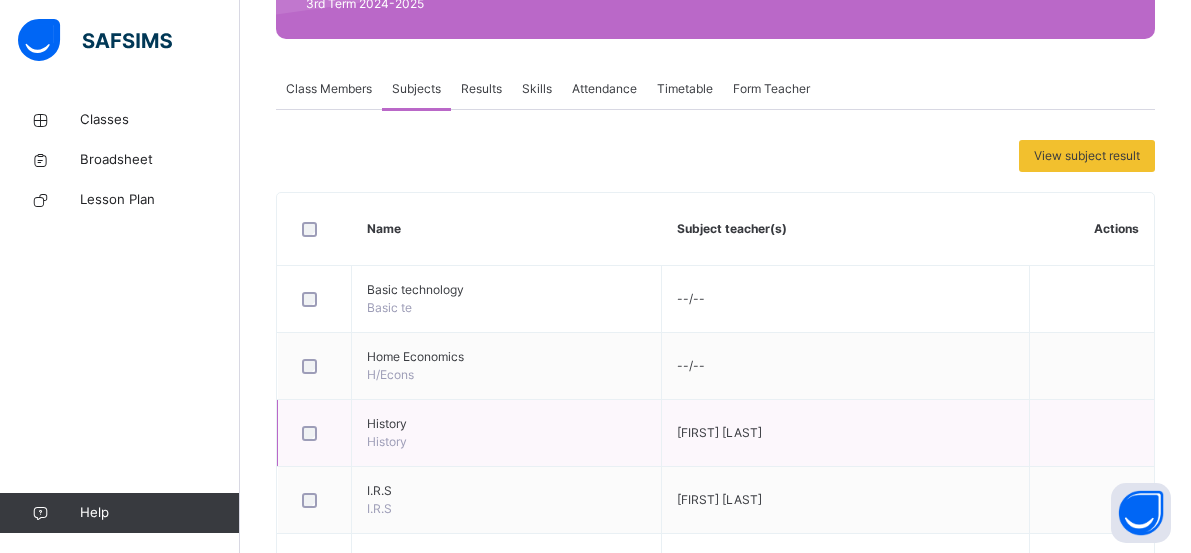 click on "History" at bounding box center (387, 441) 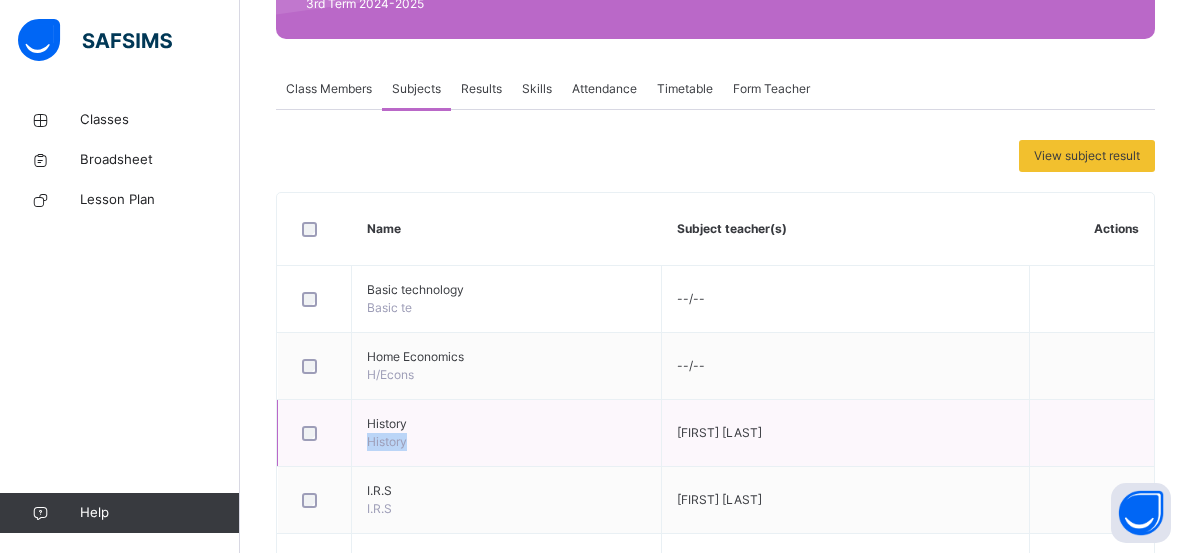 click on "History" at bounding box center (387, 441) 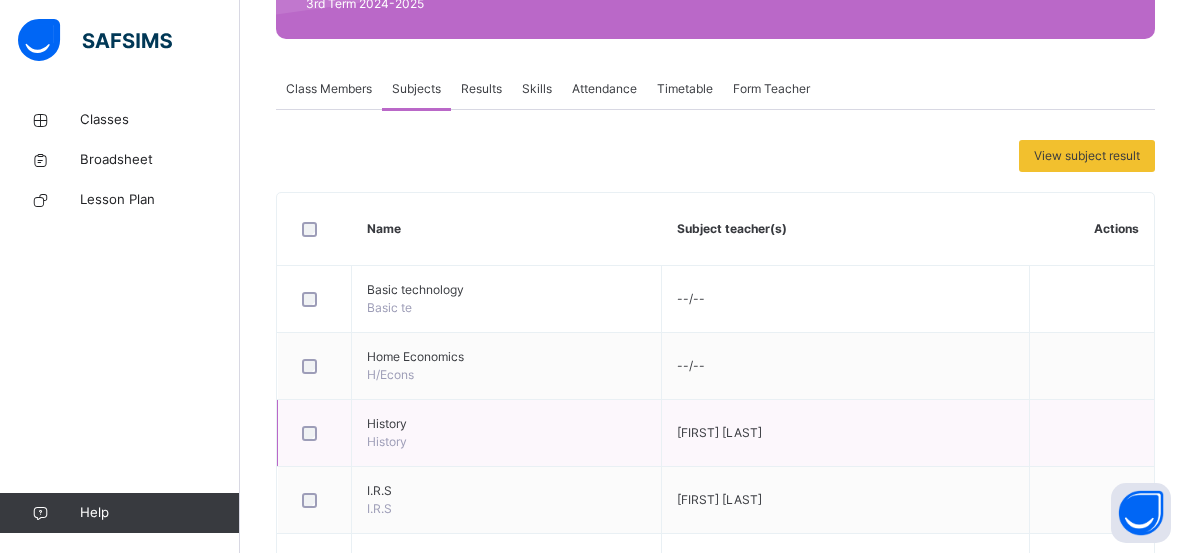 click on "History" at bounding box center (506, 424) 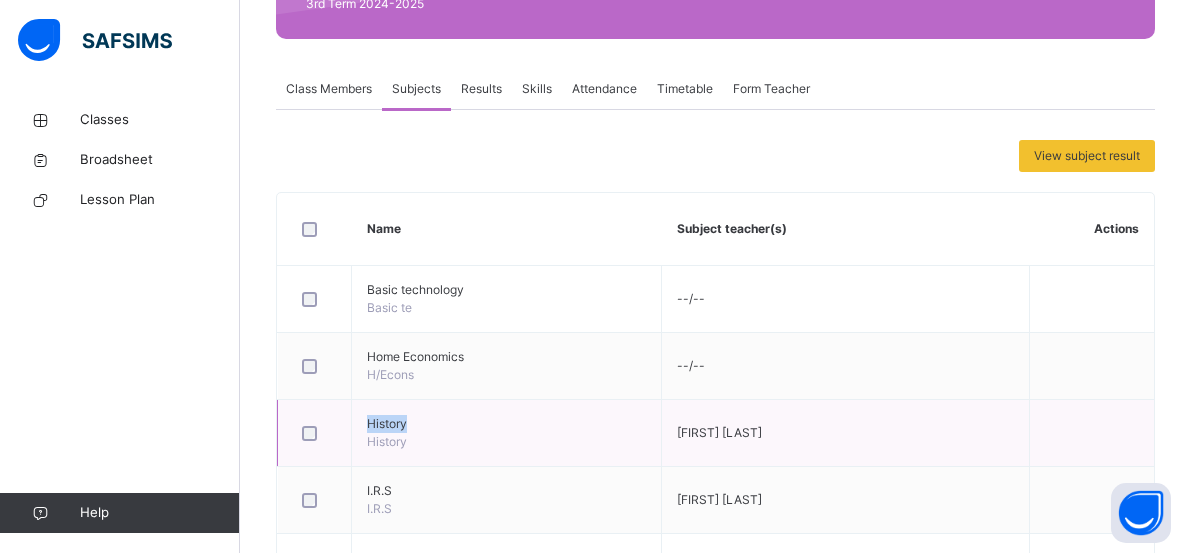 click on "History" at bounding box center [506, 424] 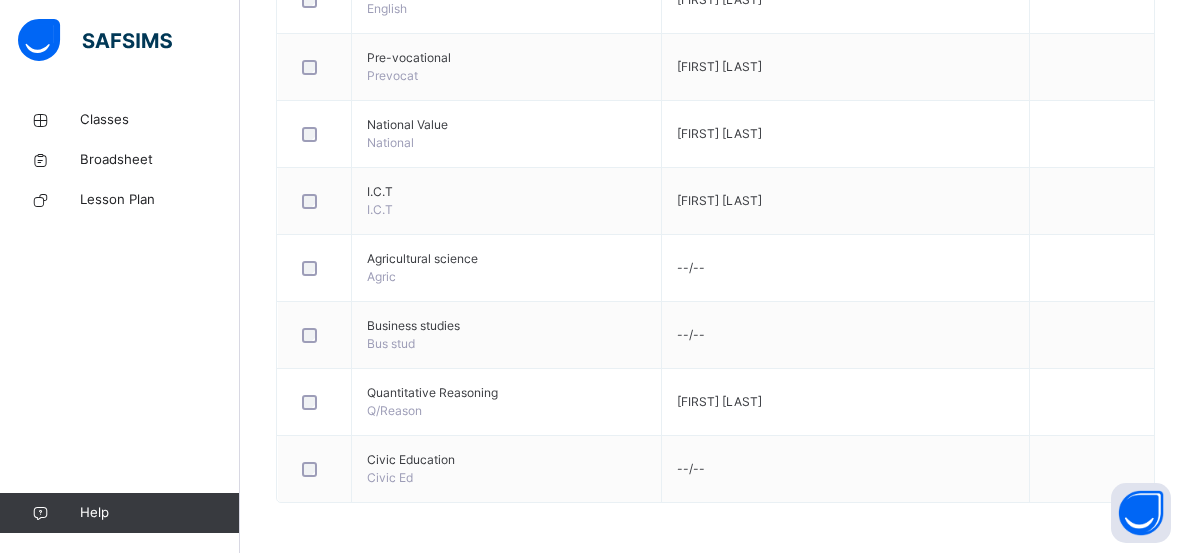 scroll, scrollTop: 1275, scrollLeft: 0, axis: vertical 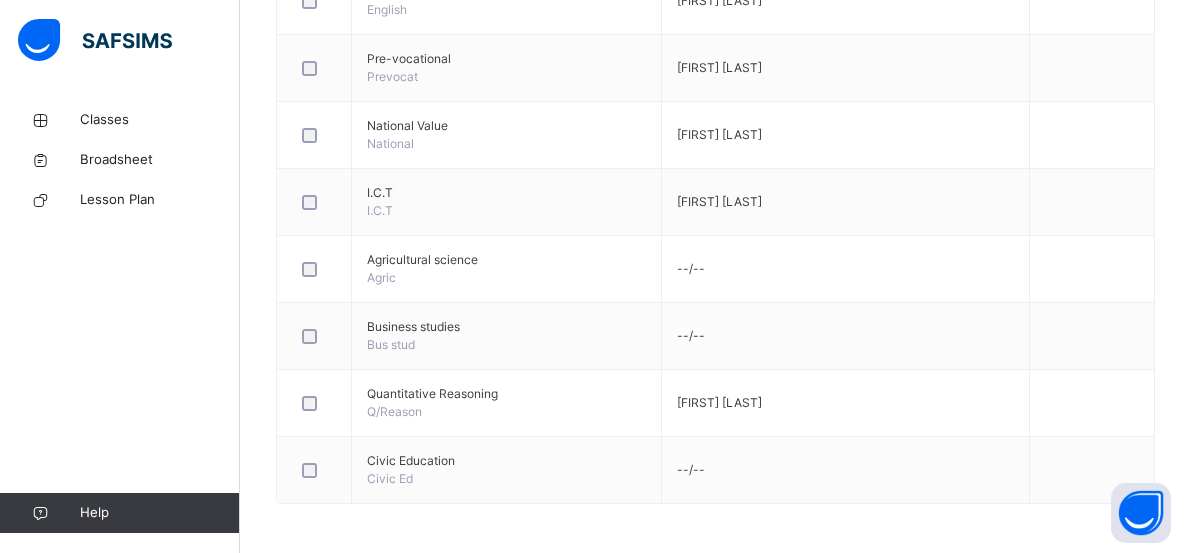 click on "Back  / DAOS Grd1  DAOS Grd1  DAOS Grade 1 3rd Term 2024-2025 Class Members Subjects Results Skills Attendance Timetable Form Teacher Subjects More Options   23  Students in class Download Pdf Report Excel Report View subject profile Daltha Academy Date: [DATE], [TIME] Class Members Class:  DAOS Grd1  Total no. of Students:  23 Term:  3rd Term Session:  2024-2025 S/NO Admission No. Last Name First Name Other Name 1 337 MOSHOOD ABDULLAH AFOLAMI 2 364 Abdullahi Abdurrahman Gorki 3 494 Ajani Ahmad 4 420 Abdulrahman Amaturrahman Ahmad 5 595 Muhammad Ameen Amina 6 428 Onini Best Woyinkuro 7 427 Onini Bright Ayibakuro 8 297 Onyesolom Chikamnso Triumph 9 392 Onuora Chimamanda Gift 10 296 Mkpuma Chisimdiri Christabel 11 434 Ngonadi Eliana 12 363 Agoha Jaden Kamsiyochukwu 13 513 Tiamiyu olanrewaju Mahfuzoh 14 464 Akinola Maryam Oluwatofunmi 15 346 MAHMOOD MARYAM USMAN 16 303 Mikail Muhammad Daudu 17 251 AbdulRashid MuhammadYaseen 18 318 Ohiobode Oisazoje Mighty 19 270 Nnyagu Oluebubechukwu Sophia 20 322 Udi" at bounding box center [715, -311] 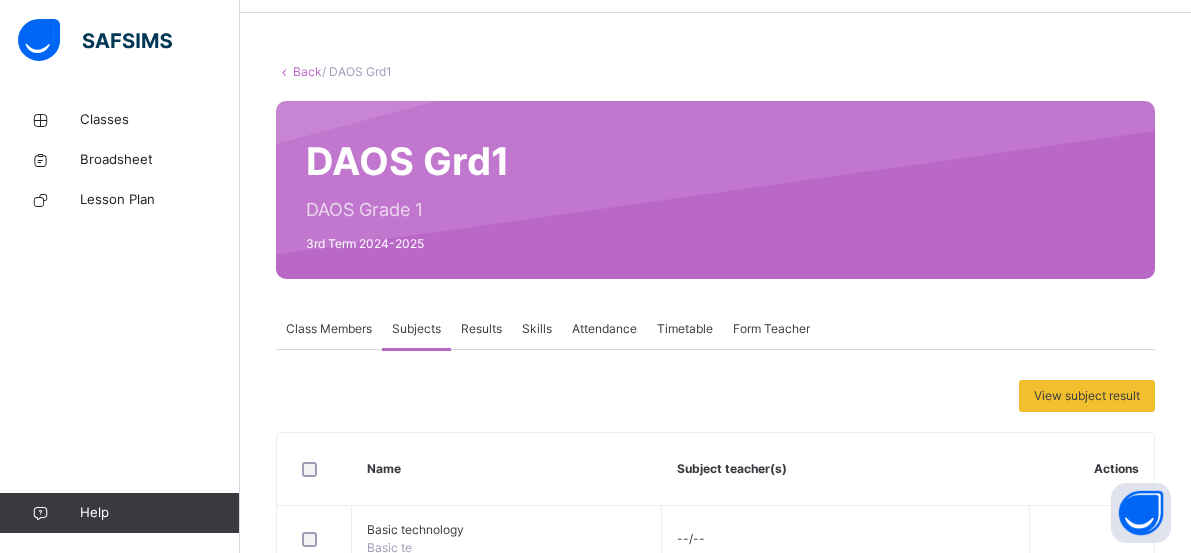 scroll, scrollTop: 63, scrollLeft: 0, axis: vertical 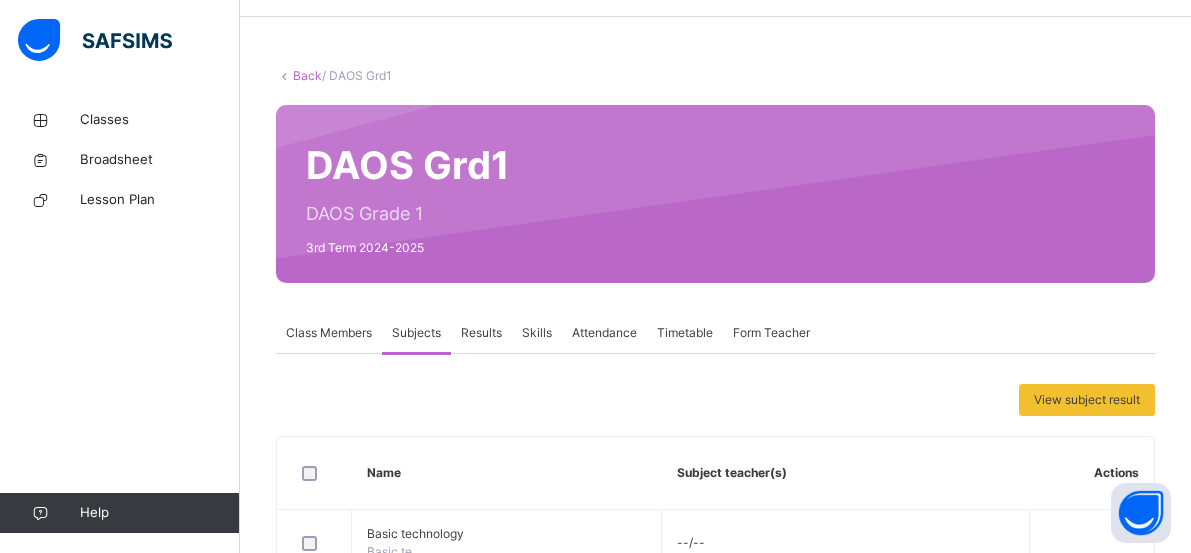 click on "Class Members" at bounding box center [329, 333] 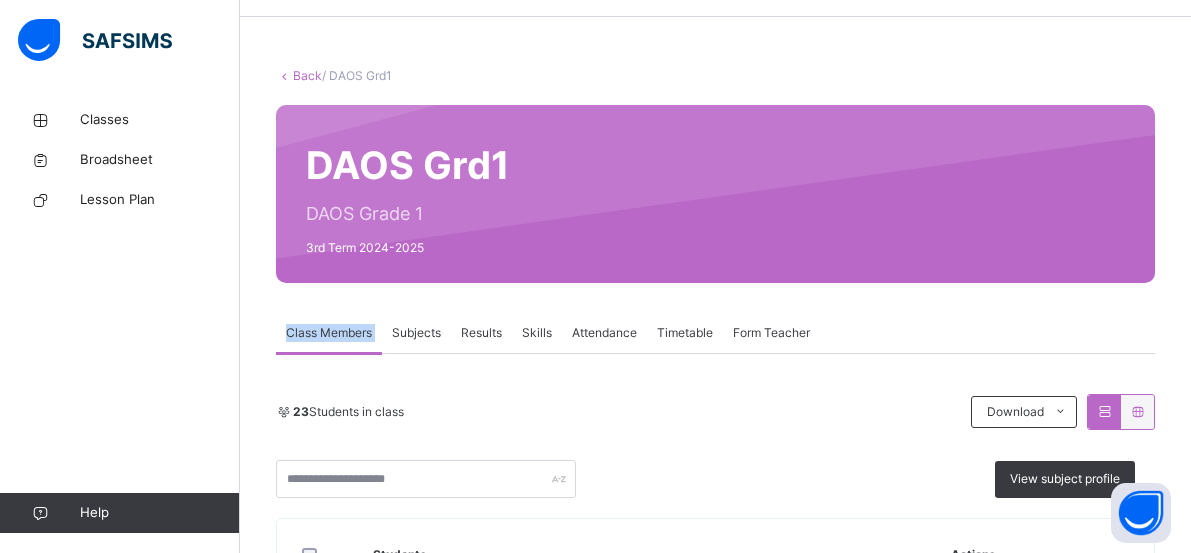 click on "Class Members" at bounding box center [329, 333] 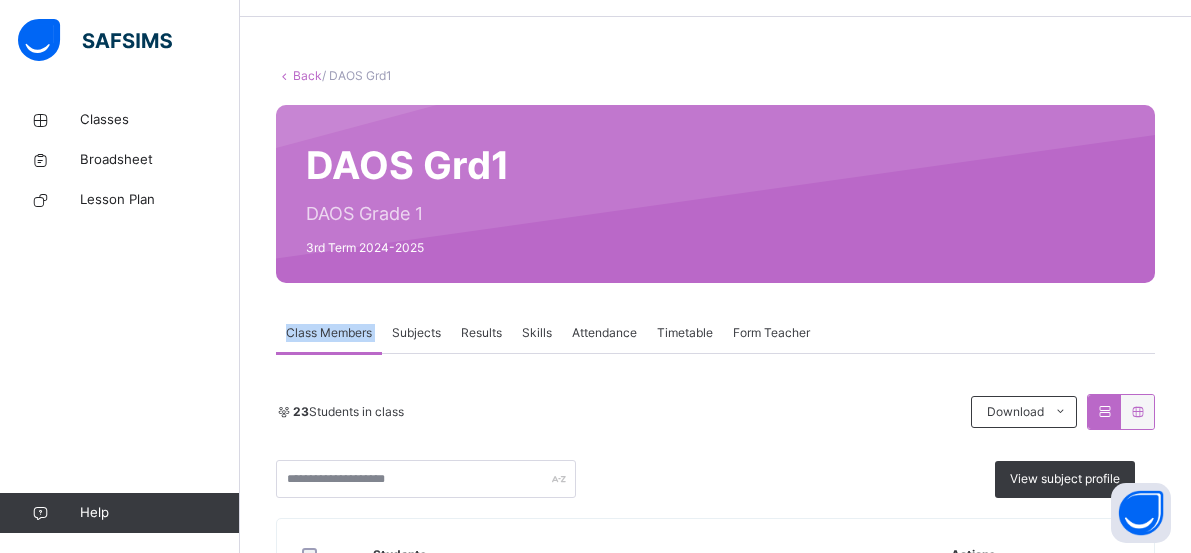 click on "Class Members" at bounding box center (329, 333) 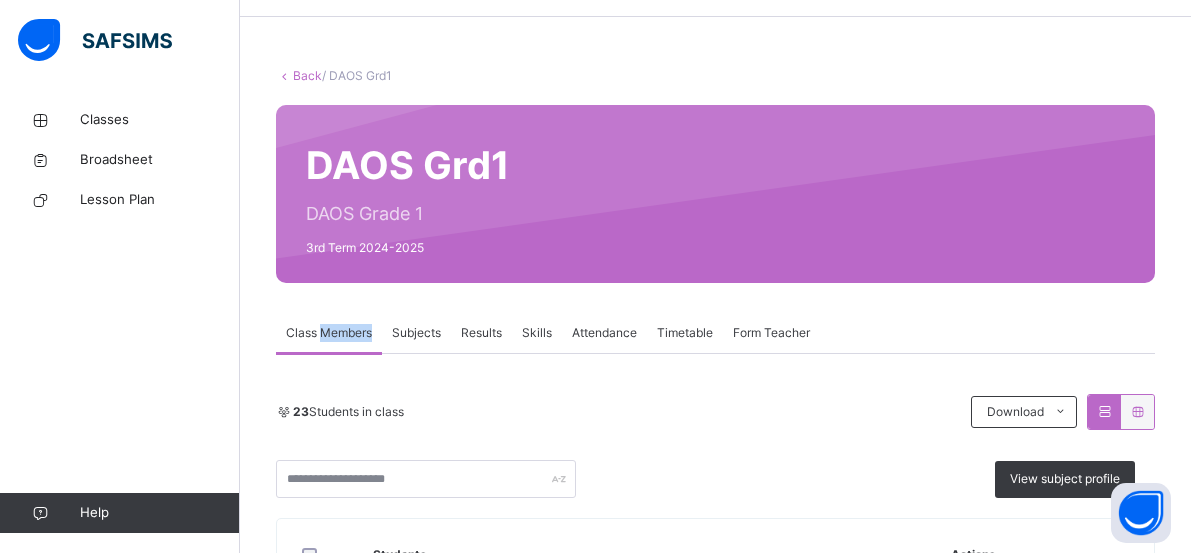 click on "Class Members" at bounding box center [329, 333] 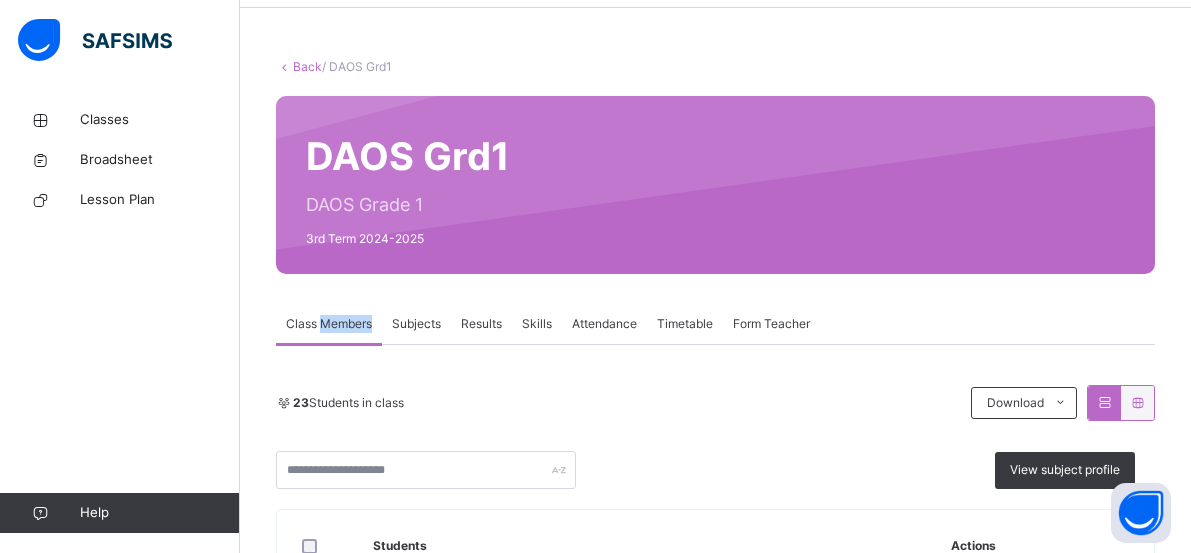 scroll, scrollTop: 0, scrollLeft: 0, axis: both 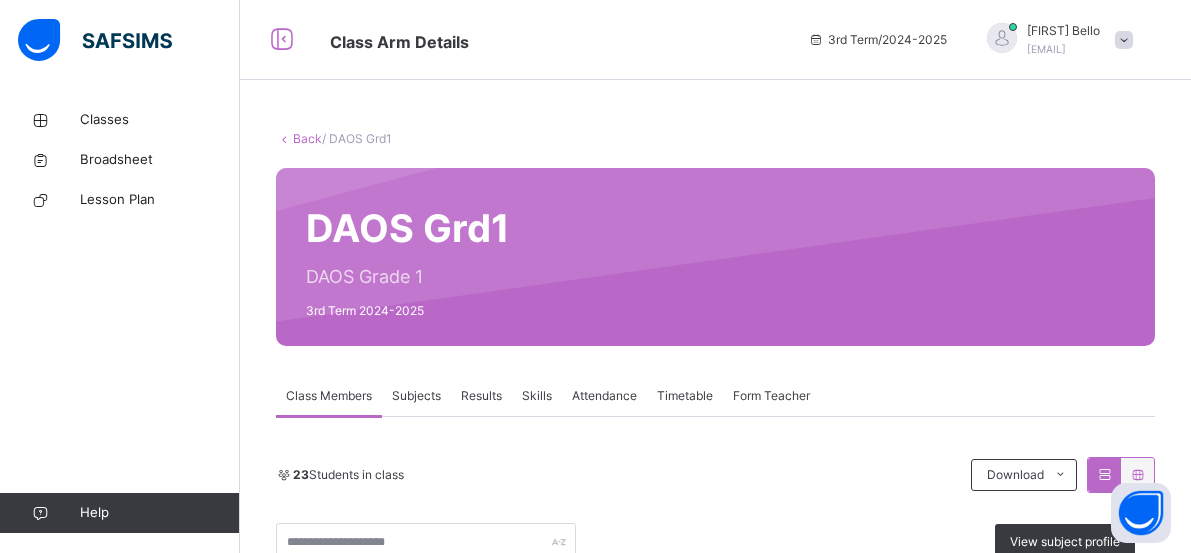 click at bounding box center [1124, 40] 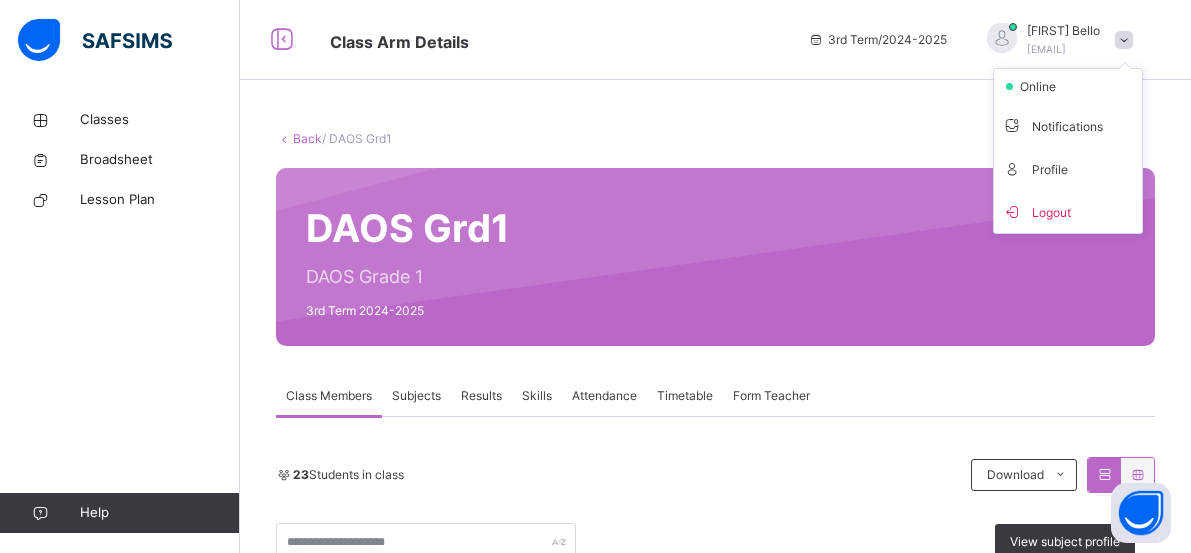click on "Back  / DAOS Grd1  DAOS Grd1  DAOS Grade 1 3rd Term 2024-2025 Class Members Subjects Results Skills Attendance Timetable Form Teacher Class Members More Options   23  Students in class Download Pdf Report Excel Report View subject profile Daltha Academy Date: [DATE], [TIME] Class Members Class:  DAOS Grd1  Total no. of Students:  23 Term:  3rd Term Session:  2024-2025 S/NO Admission No. Last Name First Name Other Name 1 337 MOSHOOD ABDULLAH AFOLAMI 2 364 Abdullahi Abdurrahman Gorki 3 494 Ajani Ahmad 4 420 Abdulrahman Amaturrahman Ahmad 5 595 Muhammad Ameen Amina 6 428 Onini Best Woyinkuro 7 427 Onini Bright Ayibakuro 8 297 Onyesolom Chikamnso Triumph 9 392 Onuora Chimamanda Gift 10 296 Mkpuma Chisimdiri Christabel 11 434 Ngonadi Eliana 12 363 Agoha Jaden Kamsiyochukwu 13 513 Tiamiyu olanrewaju Mahfuzoh 14 464 Akinola Maryam Oluwatofunmi 15 346 MAHMOOD MARYAM USMAN 16 303 Mikail Muhammad Daudu 17 251 AbdulRashid MuhammadYaseen 18 318 Ohiobode Oisazoje Mighty 19 270 Nnyagu Oluebubechukwu Sophia 20 21" at bounding box center (715, 1153) 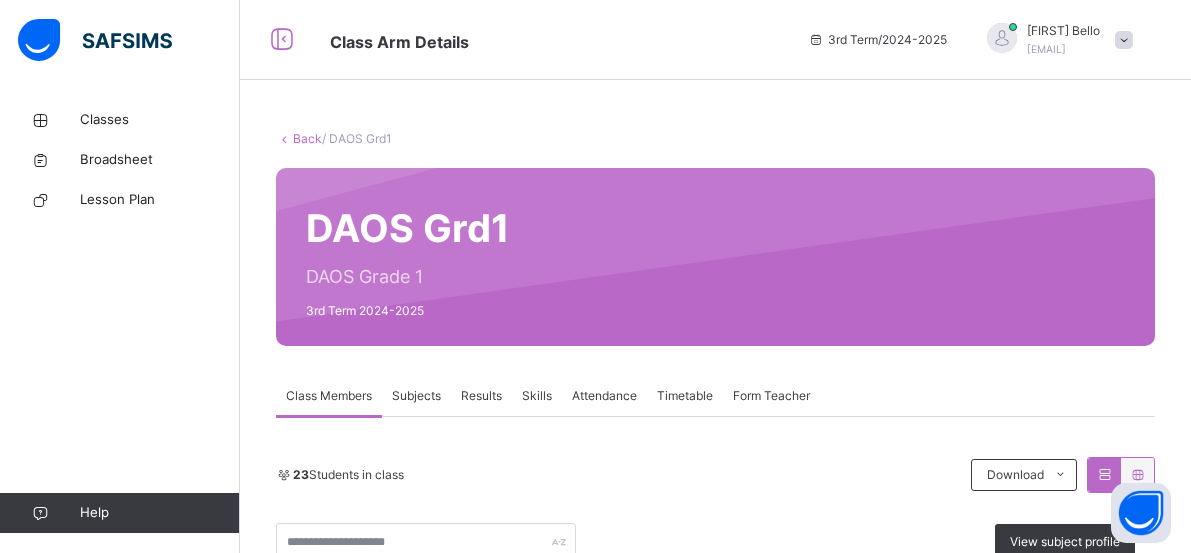 click on "Subjects" at bounding box center (416, 396) 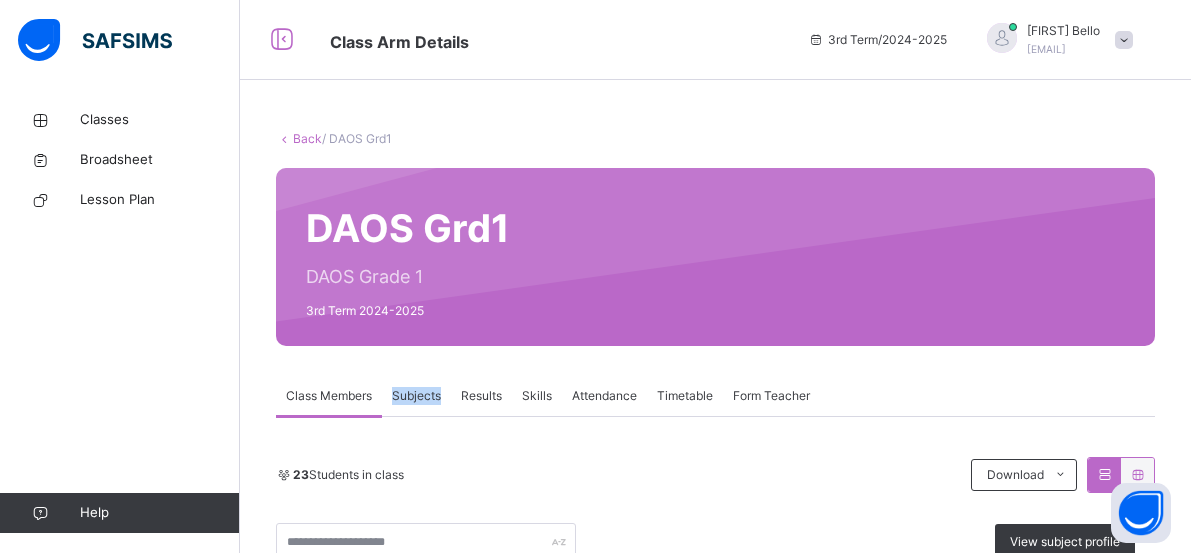 click on "Subjects" at bounding box center [416, 396] 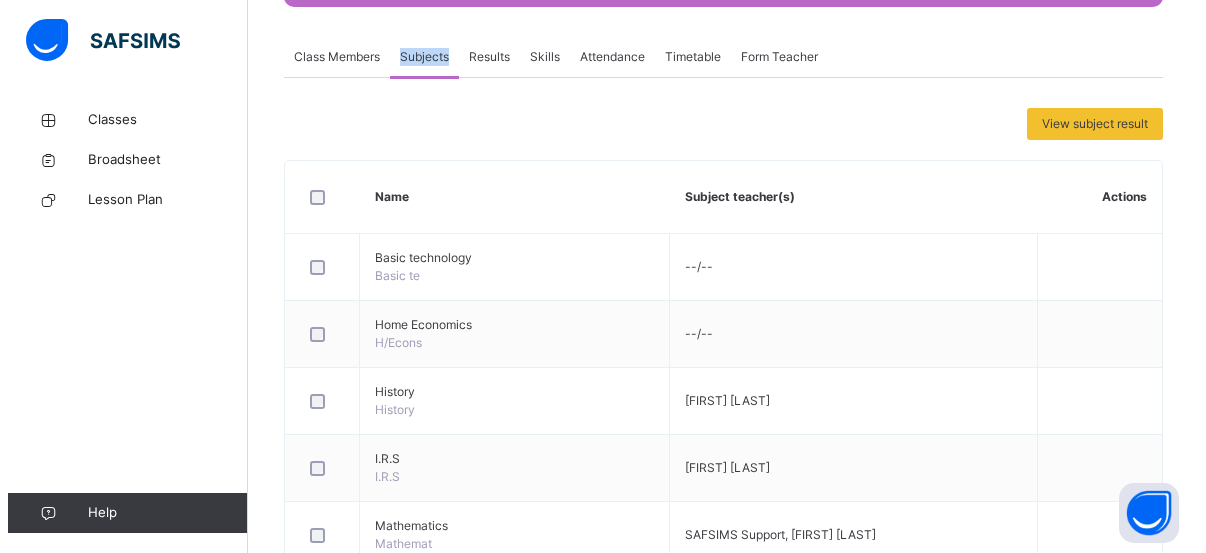 scroll, scrollTop: 134, scrollLeft: 0, axis: vertical 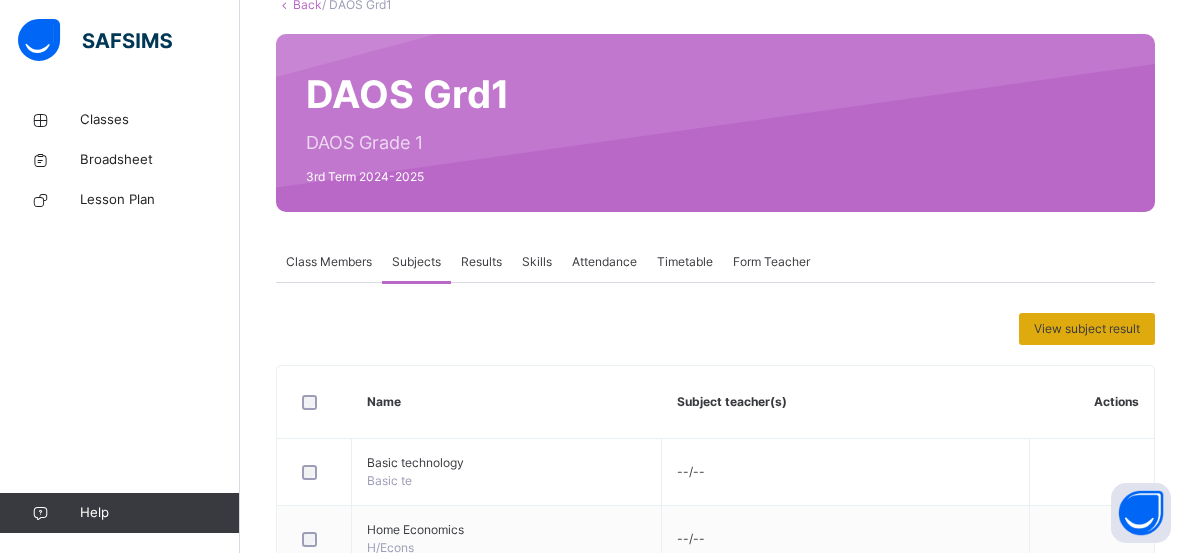 click on "View subject result" at bounding box center [1087, 329] 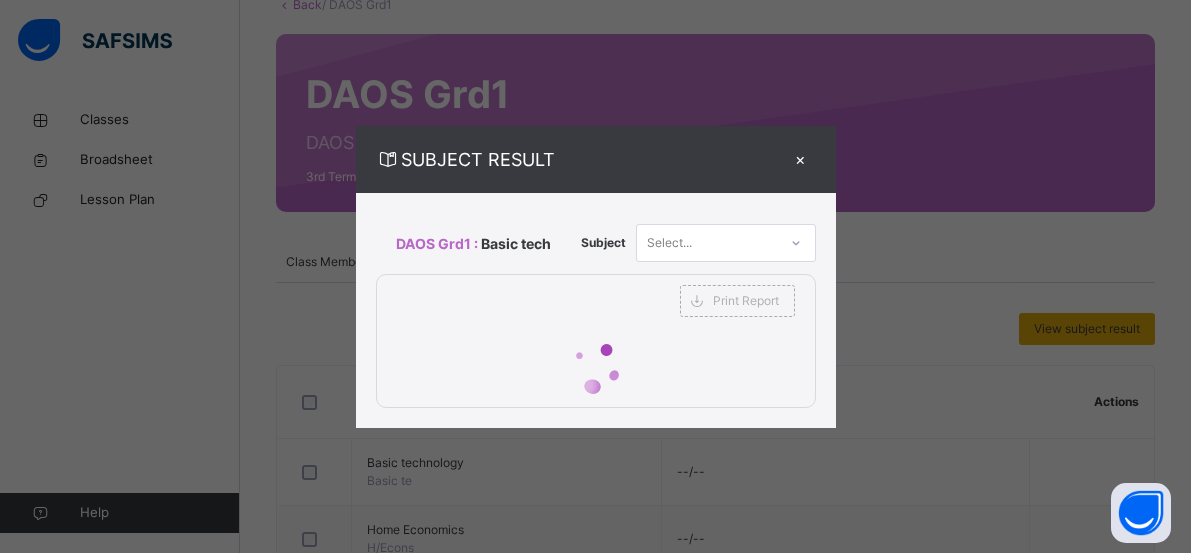 click on "SUBJECT RESULT   × DAOS Grd1 :     Basic tech   Subject   Select... Print Report Daltha Academy Date: [DATE], [TIME] Subject Result Class:  DAOS Grd1  Subject:  Basic tech S/NO Admission No. Students Total Grade Position Comments" at bounding box center (595, 276) 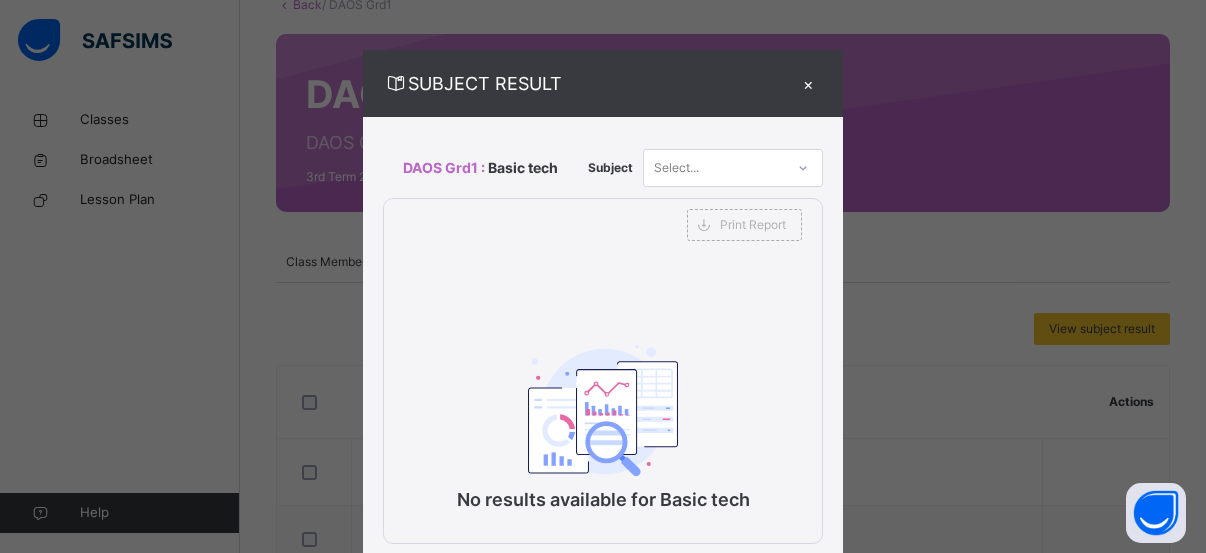 click 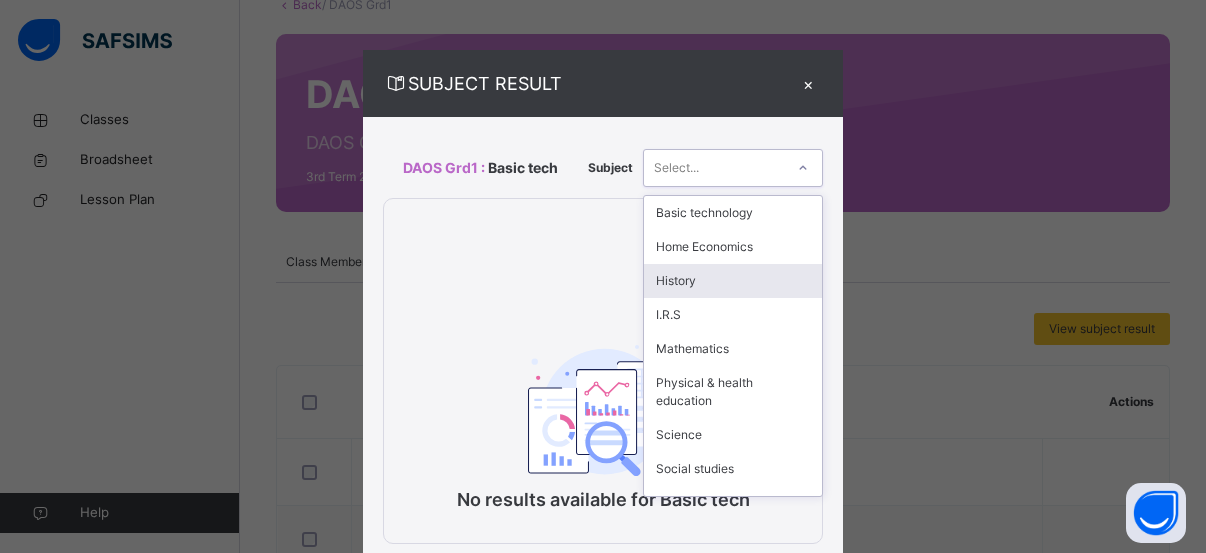 click on "History" at bounding box center (733, 281) 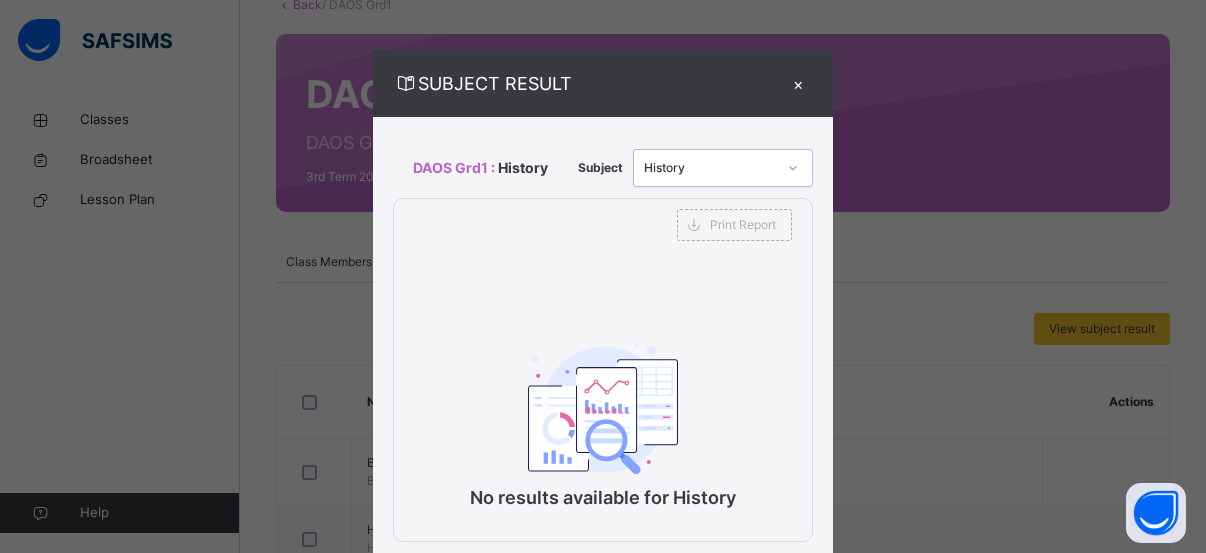 click 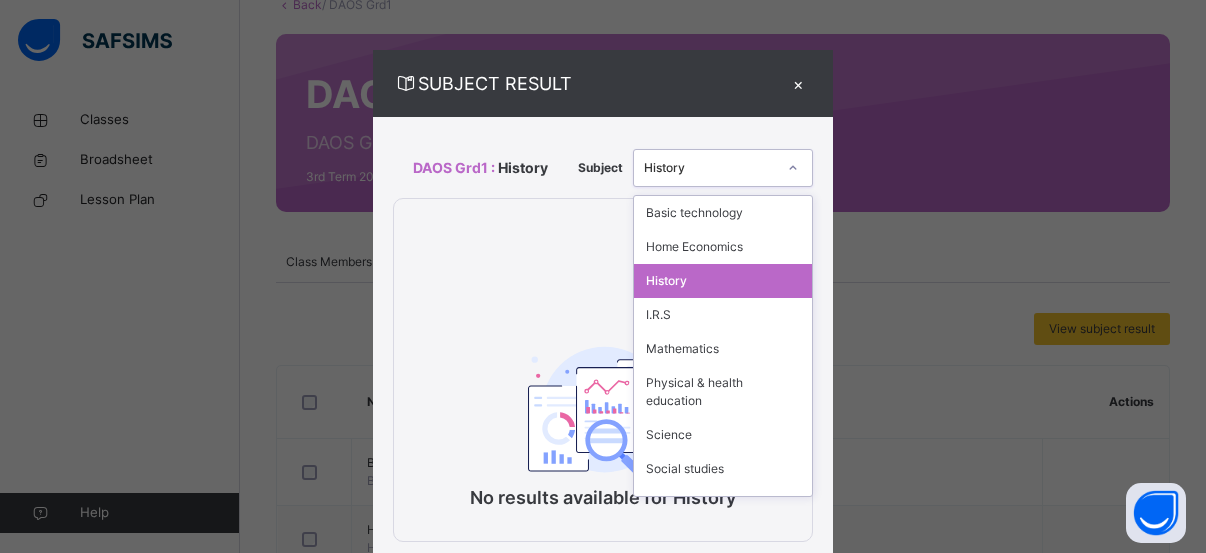 click 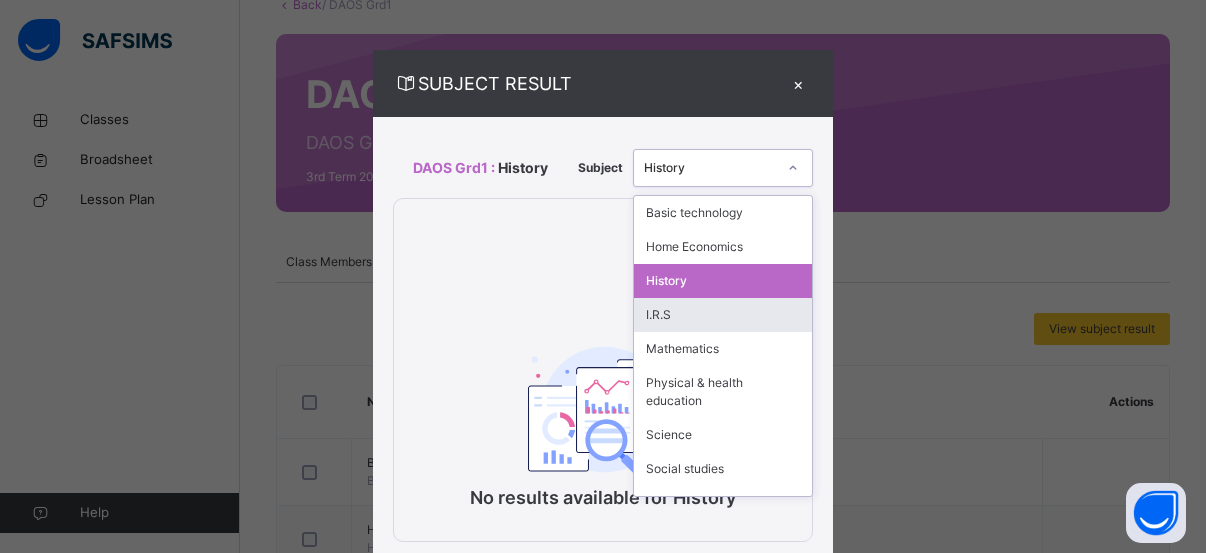 click on "I.R.S" at bounding box center [723, 315] 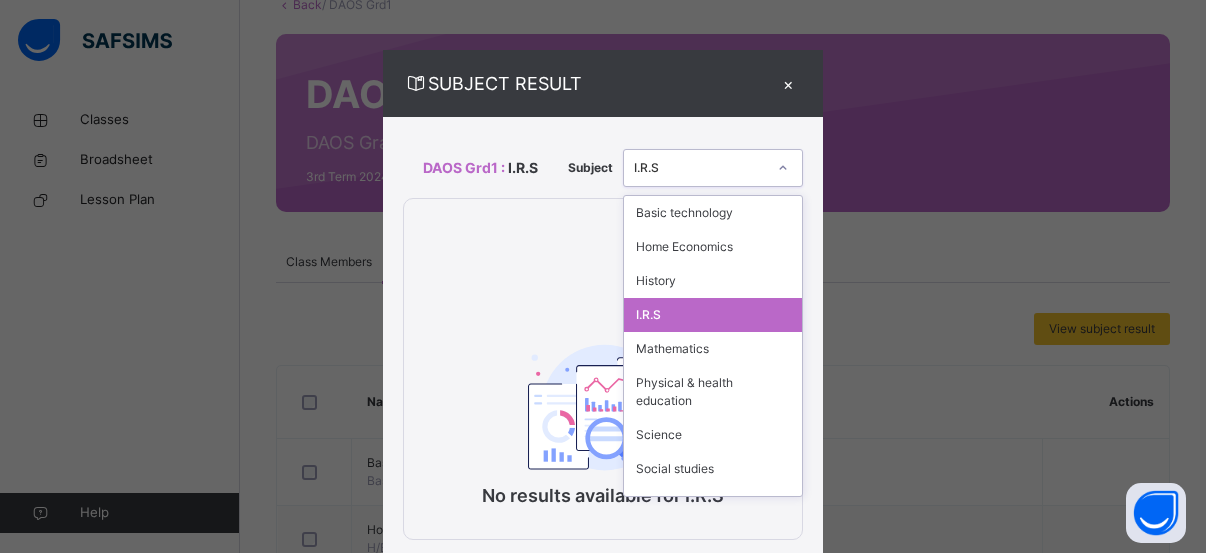 click 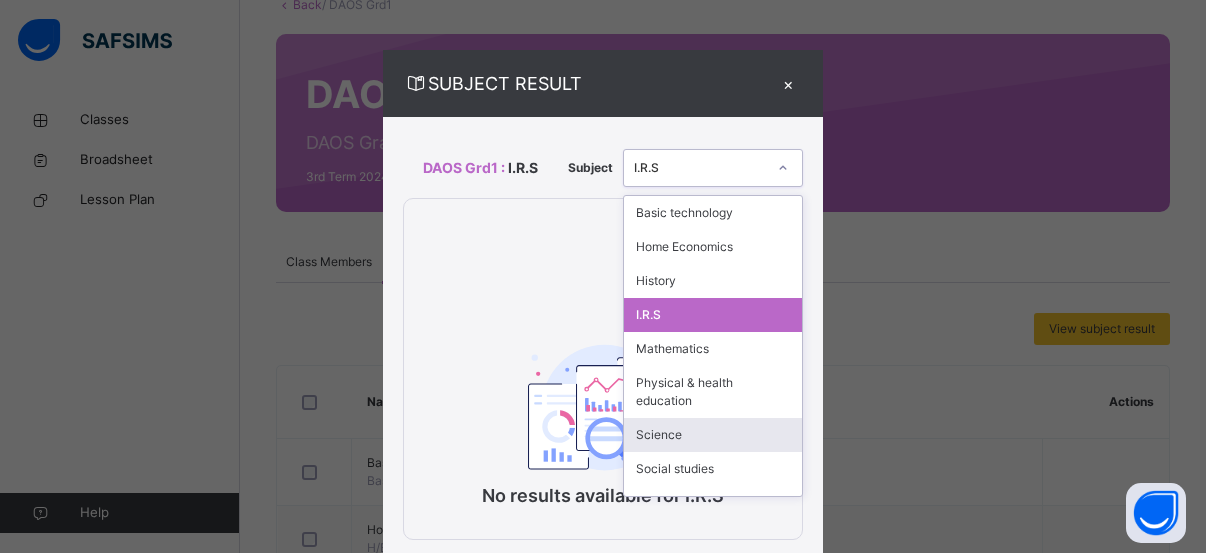 click on "Science" at bounding box center [713, 435] 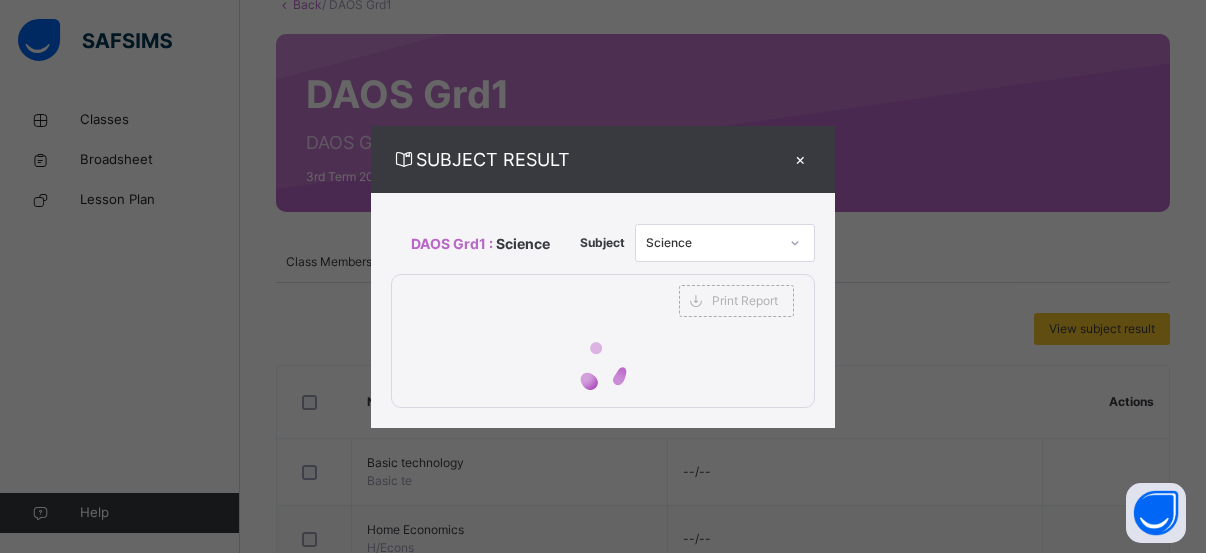 click on "SUBJECT RESULT × DAOS Grd1 : Science Subject Science Print Report Daltha Academy Date: [DATE], [TIME] Subject Result Class: DAOS Grd1 Subject: Science S/NO Admission No. Students CA Test Project Assignment Mid-Term Exams Examination Total Grade Position Comments" at bounding box center [603, 276] 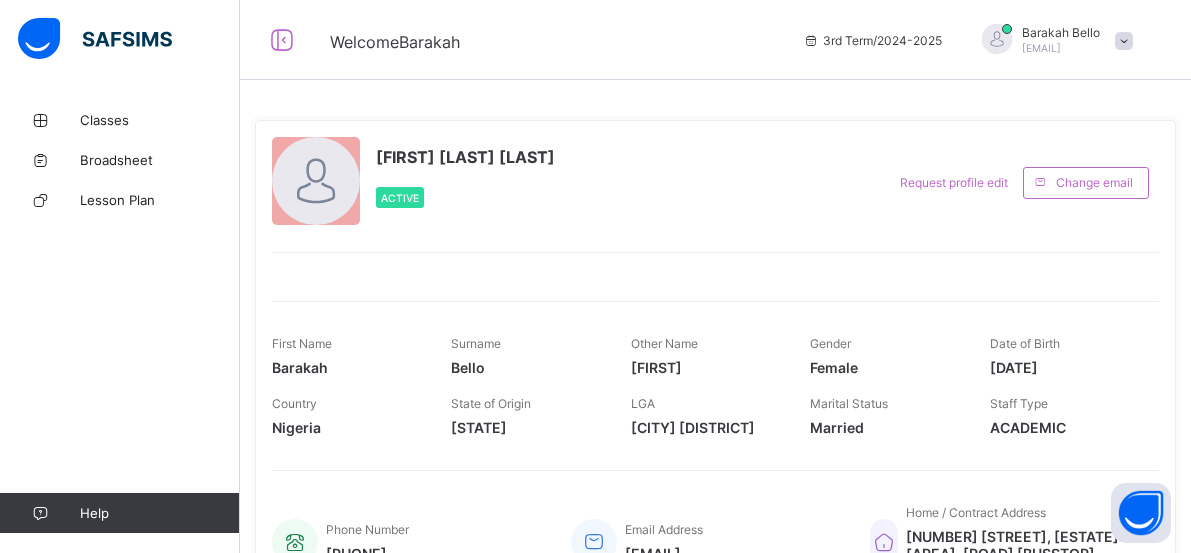 scroll, scrollTop: 0, scrollLeft: 0, axis: both 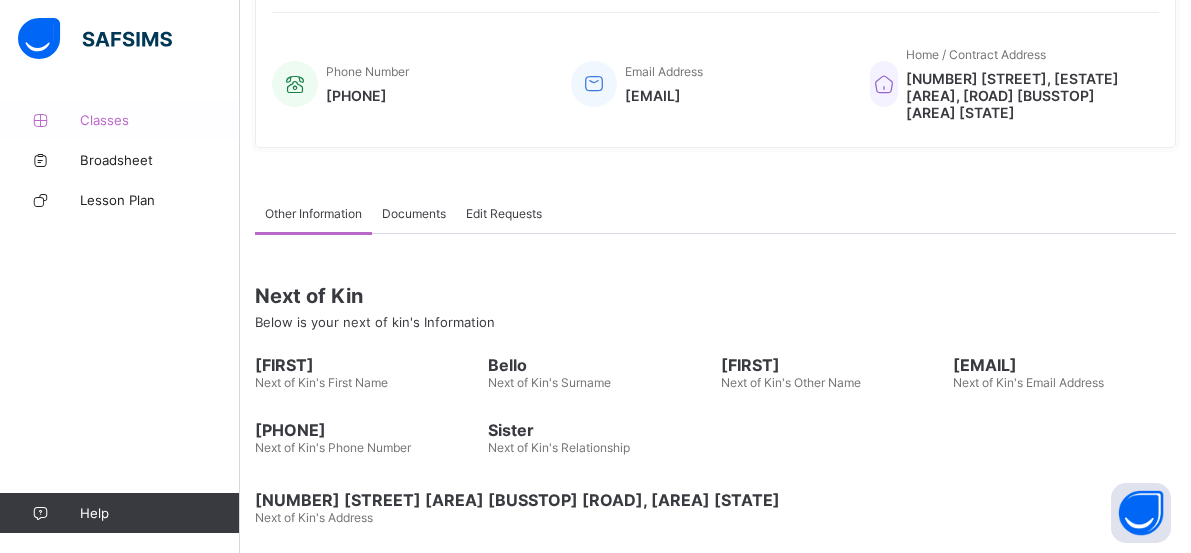 click on "Classes" at bounding box center (120, 120) 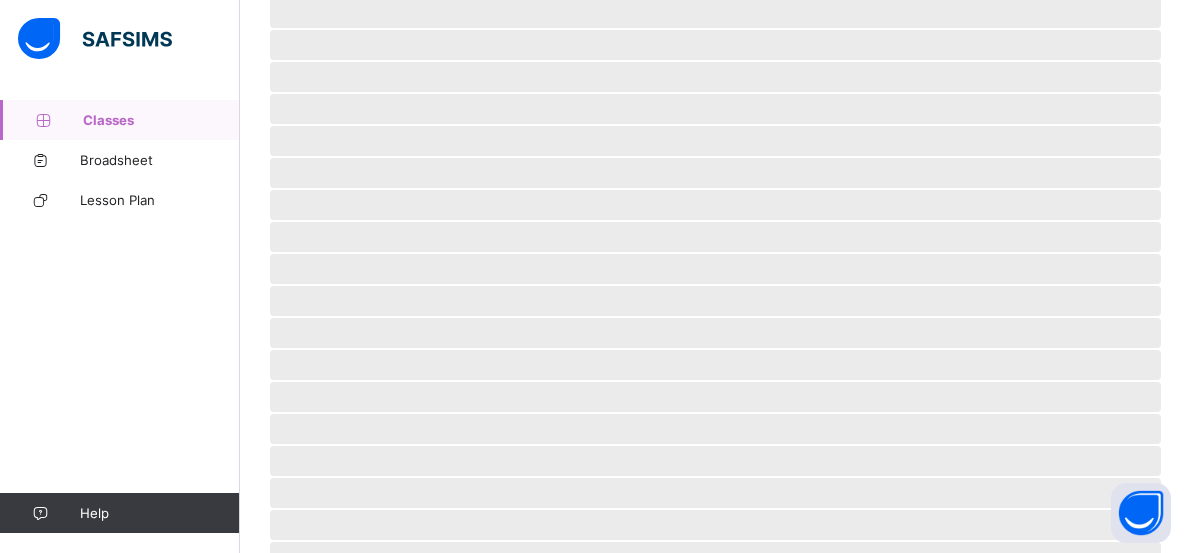 click on "Classes" at bounding box center [120, 120] 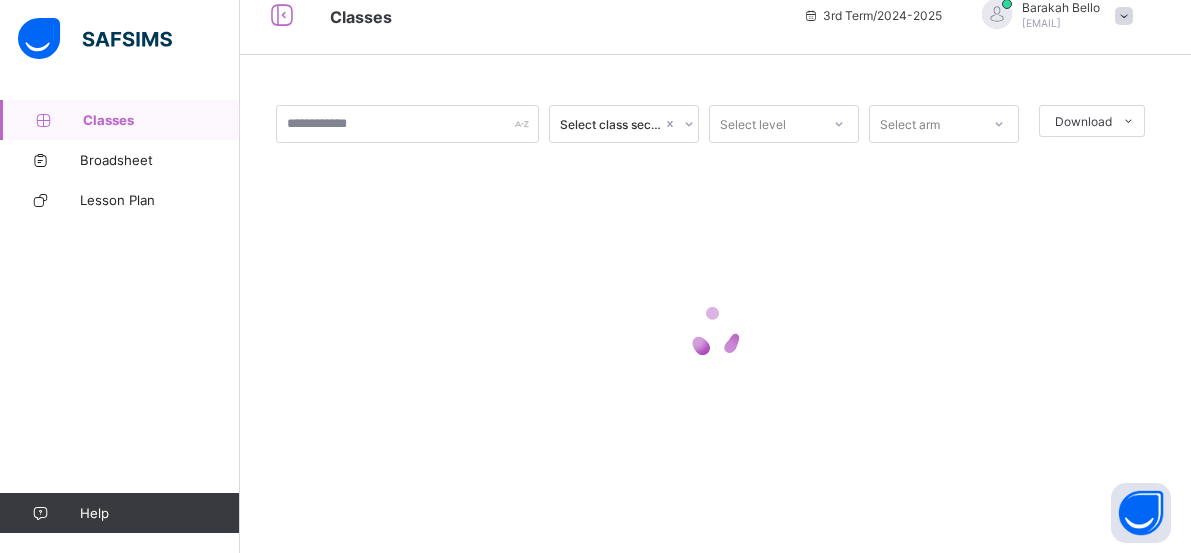 scroll, scrollTop: 0, scrollLeft: 0, axis: both 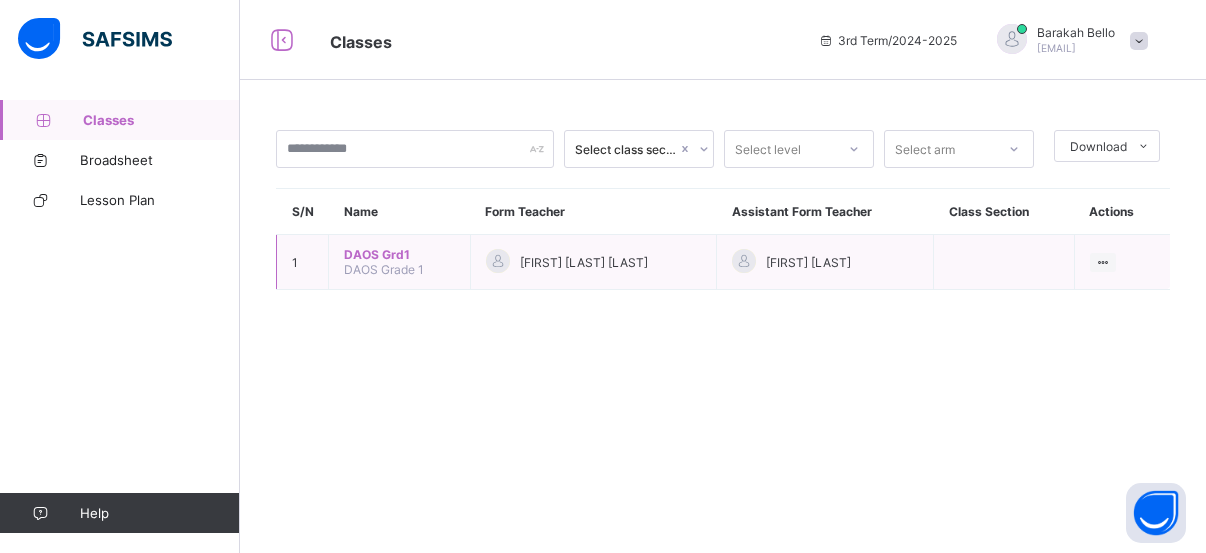 click on "DAOS Grd1" at bounding box center (399, 254) 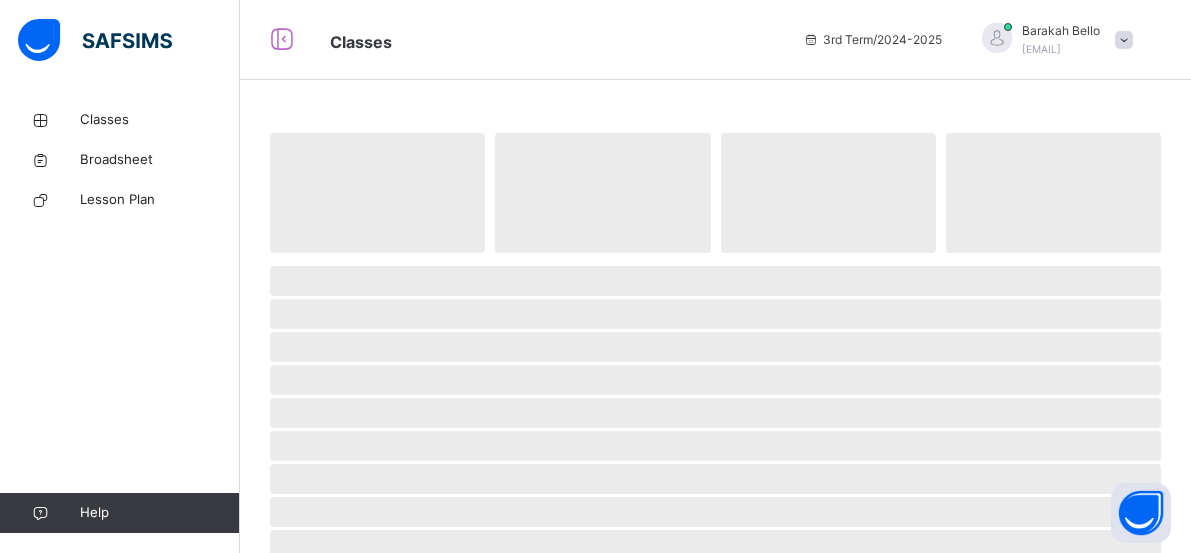 click at bounding box center [715, 258] 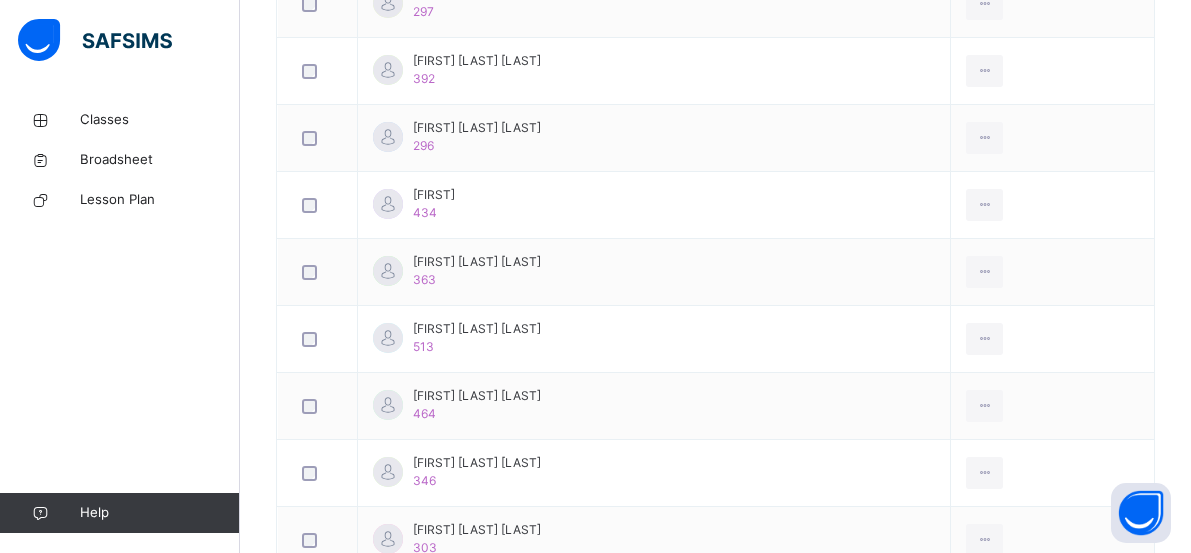 scroll, scrollTop: 1162, scrollLeft: 0, axis: vertical 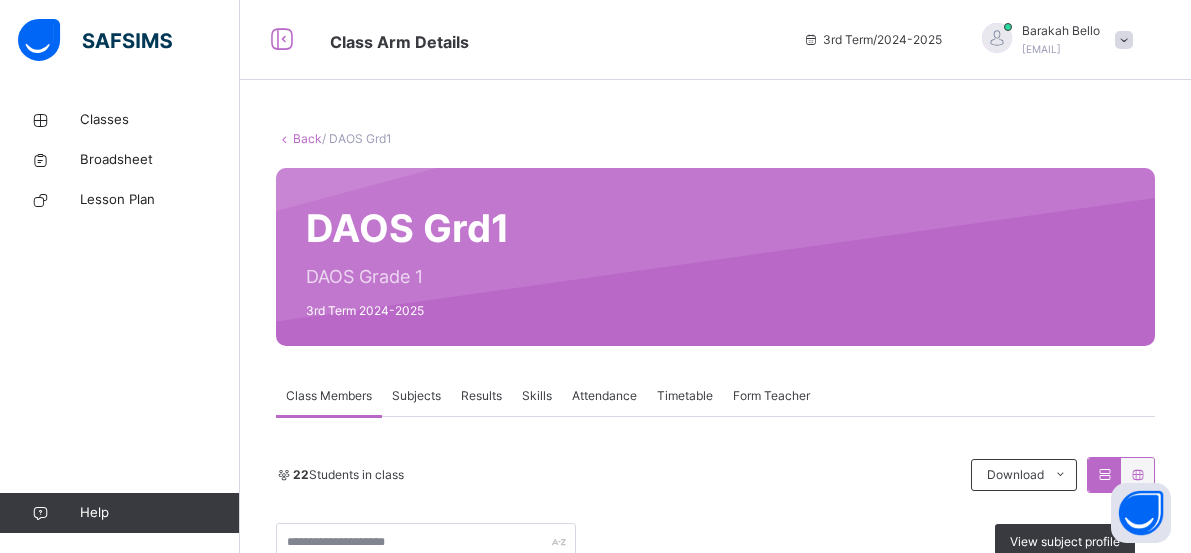 click on "Subjects" at bounding box center [416, 396] 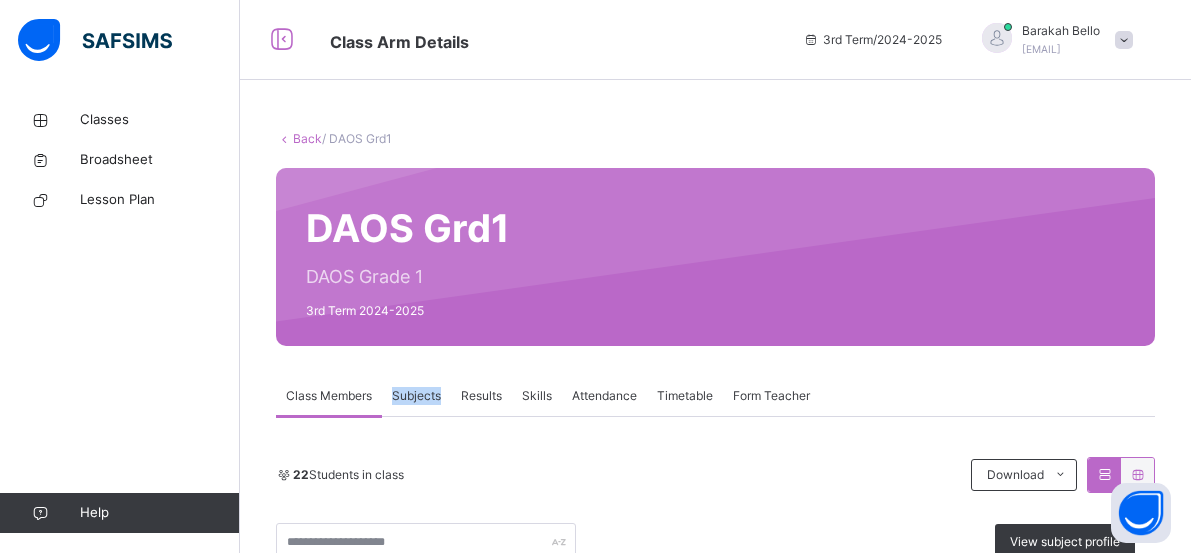 click on "Subjects" at bounding box center [416, 396] 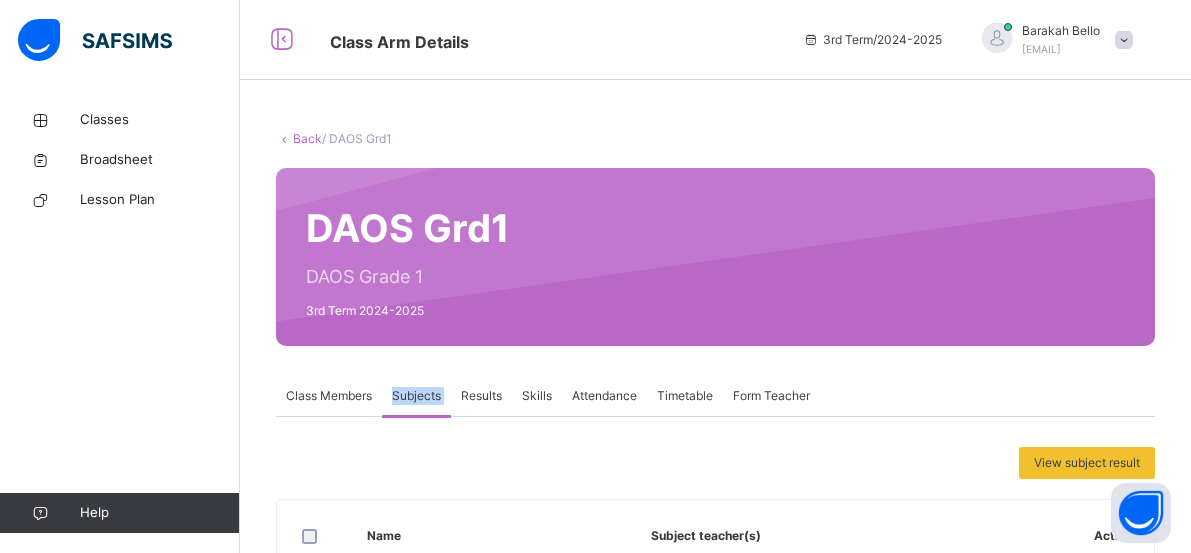 click on "Subjects" at bounding box center [416, 396] 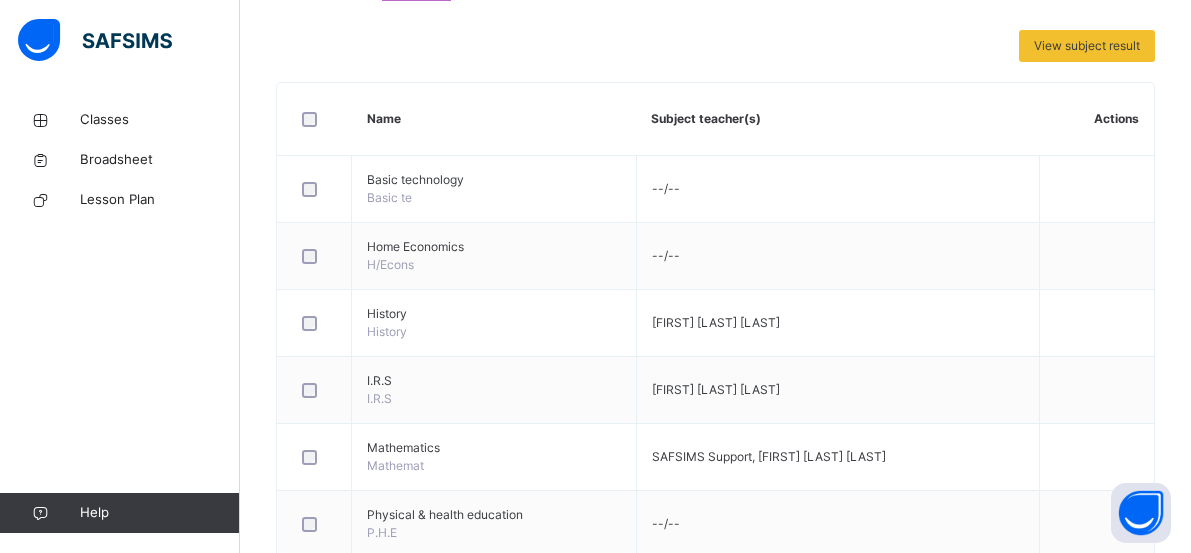 scroll, scrollTop: 421, scrollLeft: 0, axis: vertical 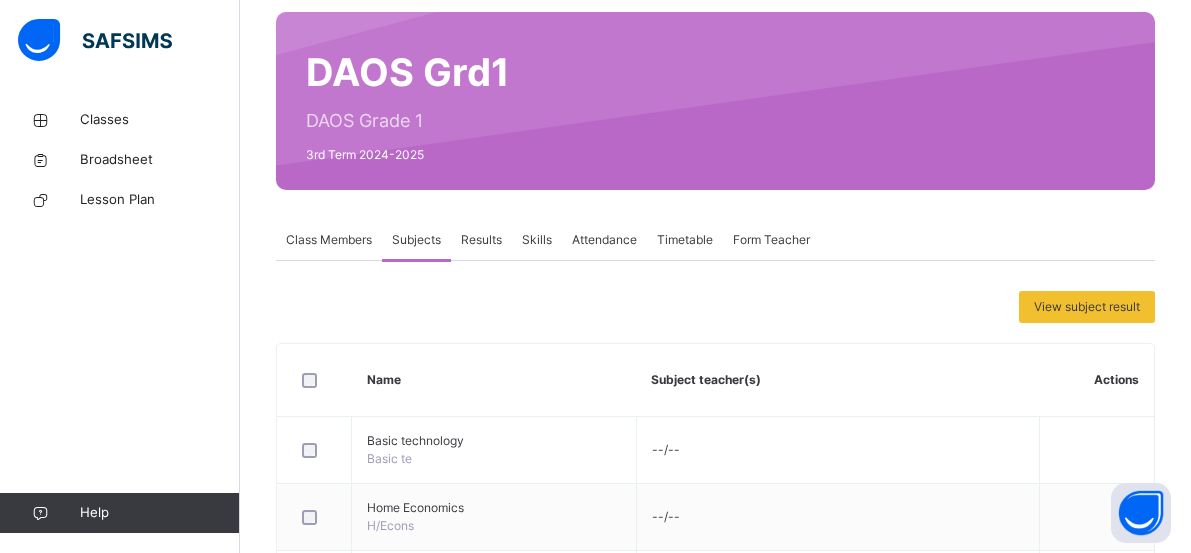 click on "Class Members" at bounding box center [329, 240] 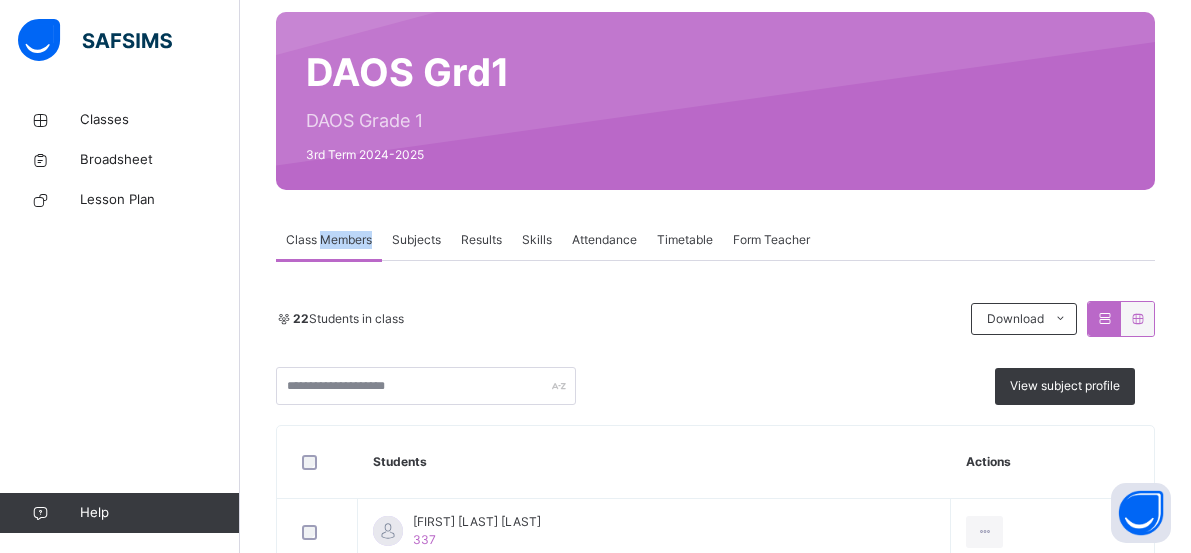 click on "Class Members" at bounding box center [329, 240] 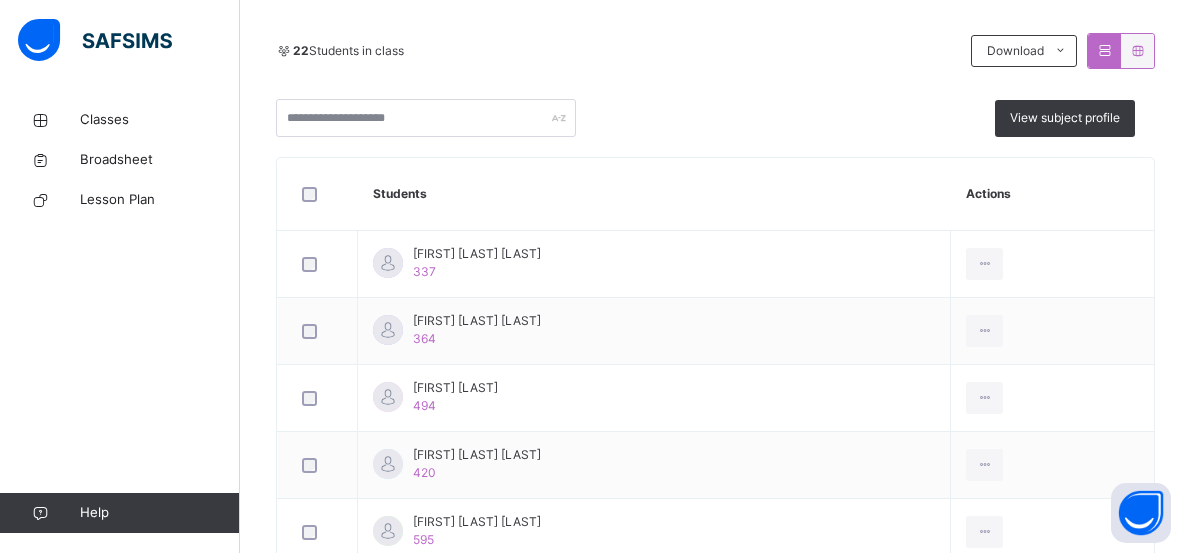 scroll, scrollTop: 416, scrollLeft: 0, axis: vertical 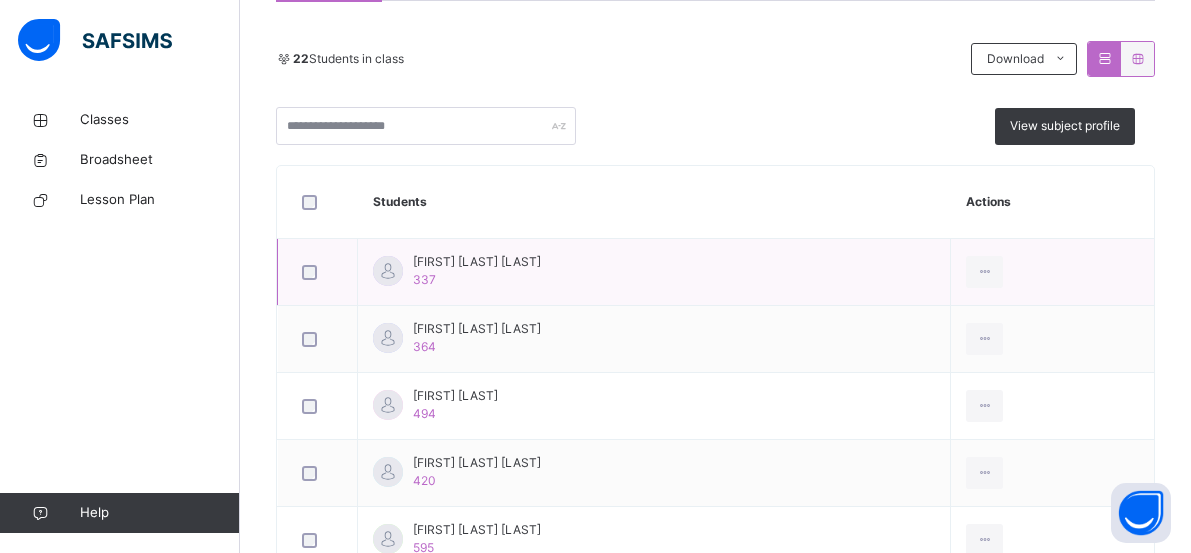 click at bounding box center (1052, 272) 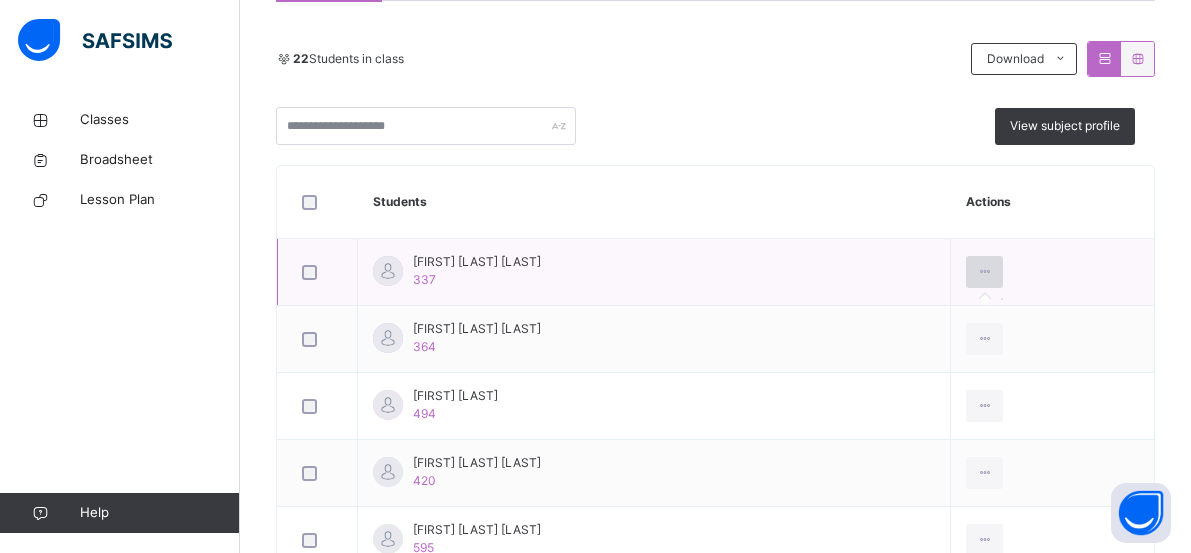 click at bounding box center (984, 272) 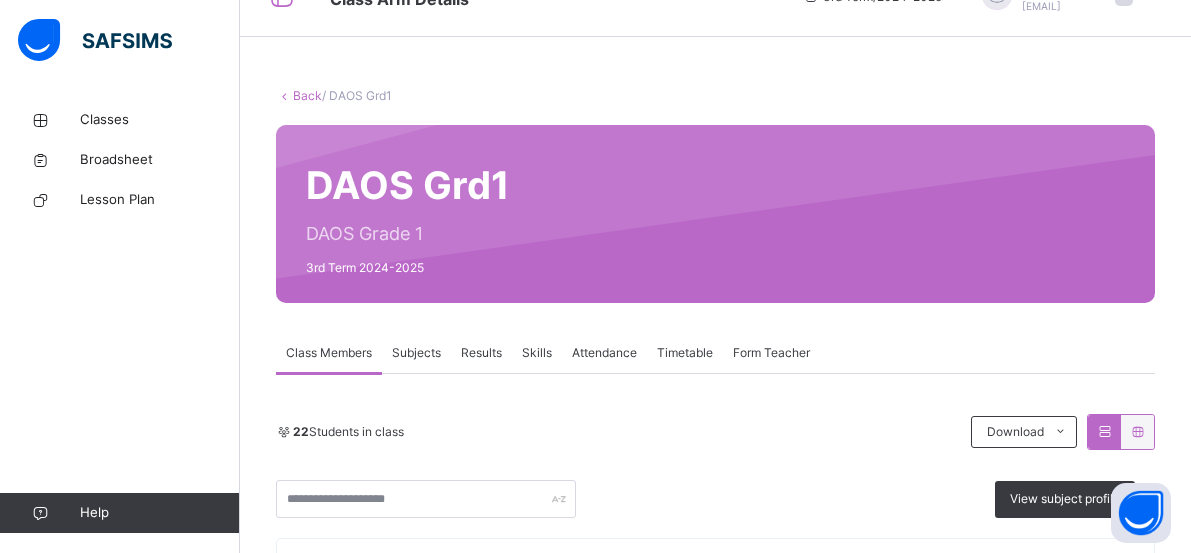 scroll, scrollTop: 91, scrollLeft: 0, axis: vertical 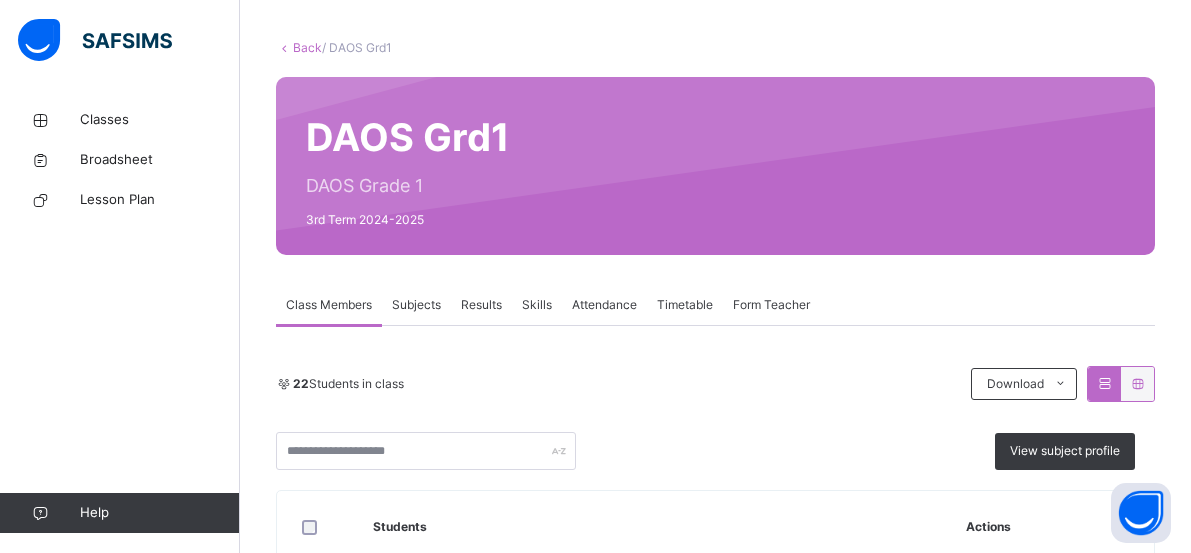 click on "Results" at bounding box center (481, 305) 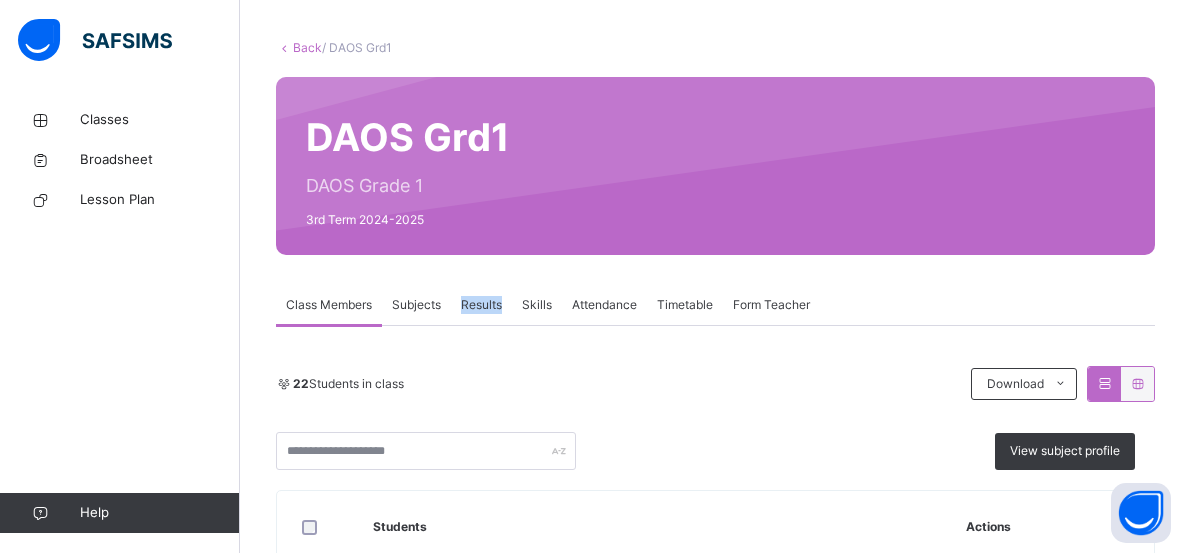 click on "Results" at bounding box center (481, 305) 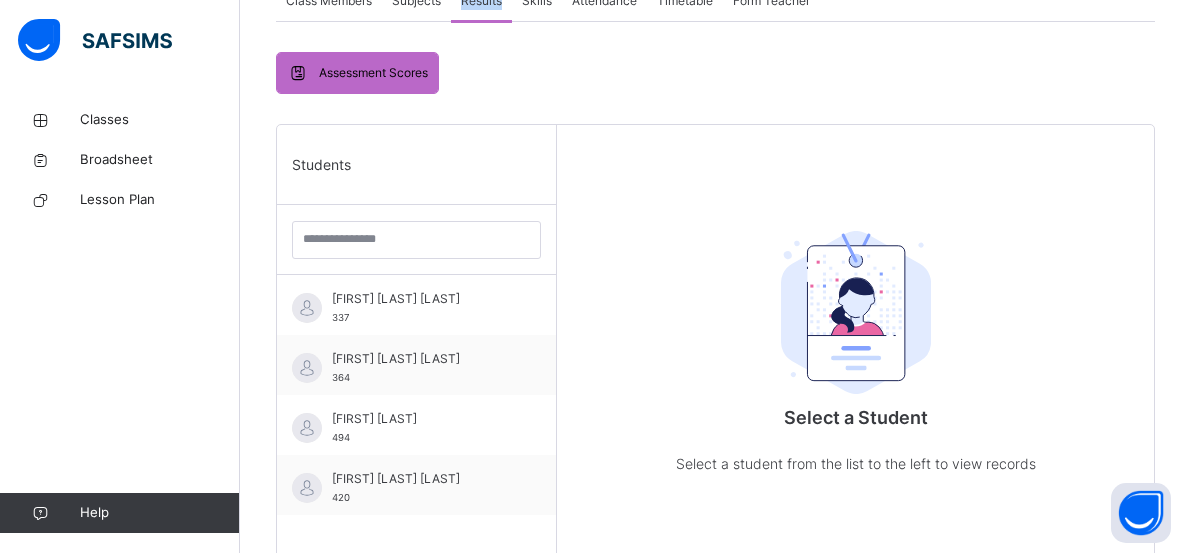 scroll, scrollTop: 402, scrollLeft: 0, axis: vertical 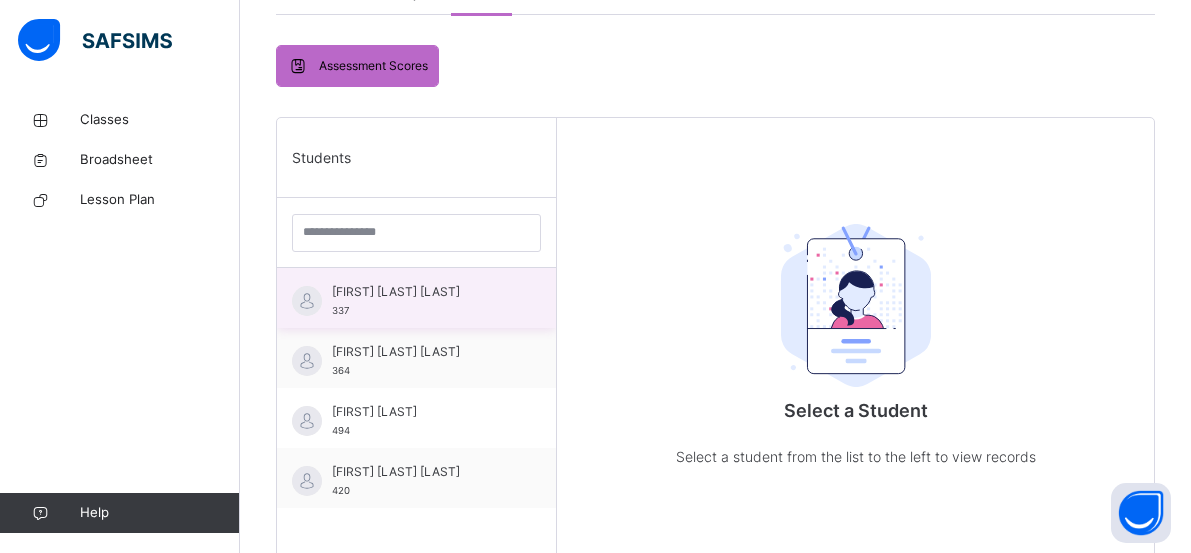click on "[LAST] [FIRST] [LAST]" at bounding box center (421, 292) 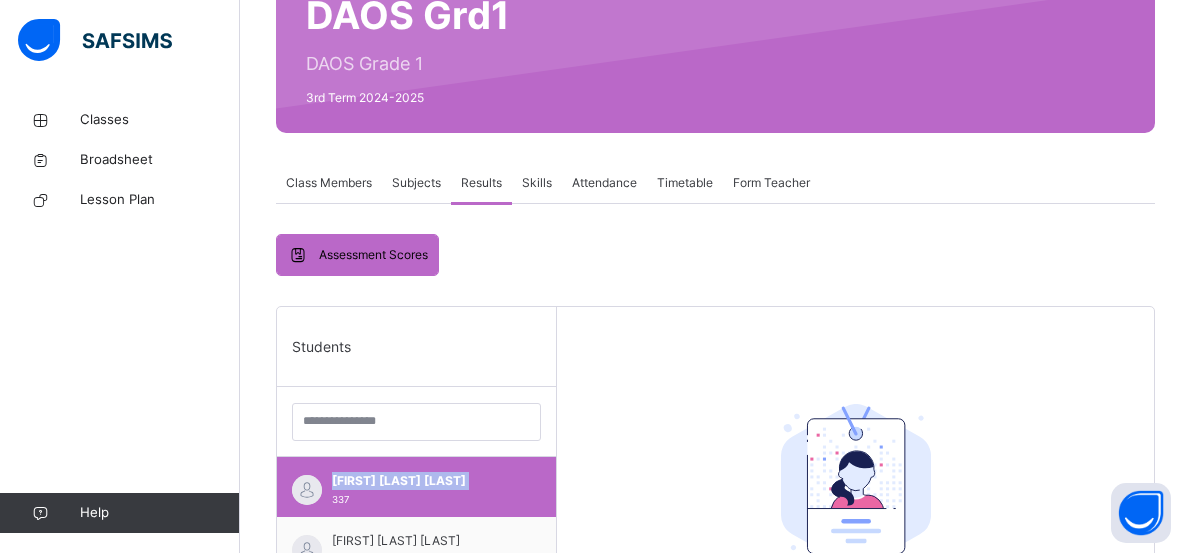 scroll, scrollTop: 185, scrollLeft: 0, axis: vertical 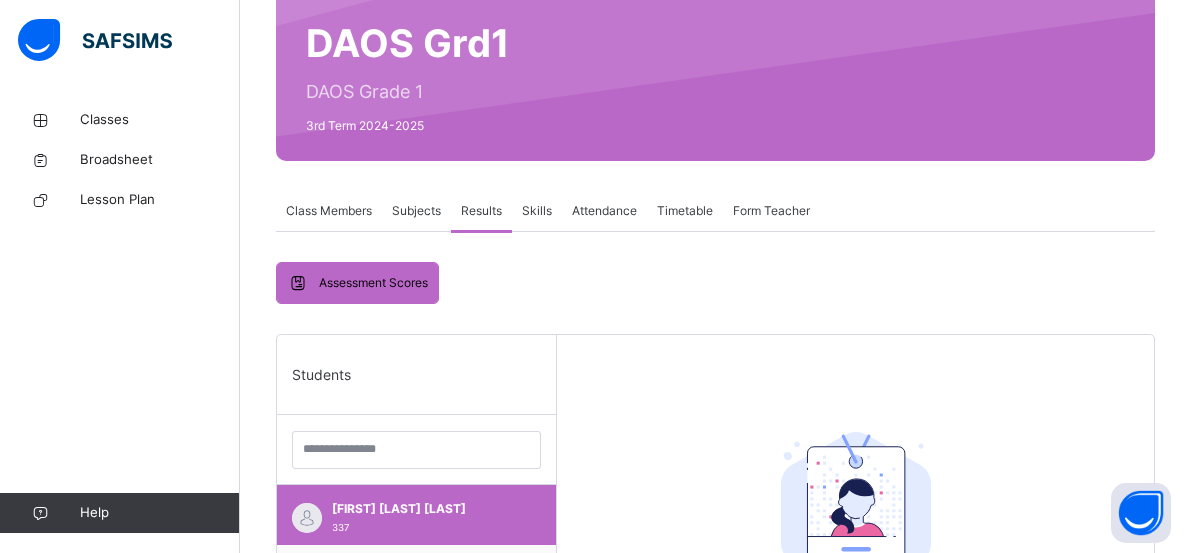 click on "Subjects" at bounding box center [416, 211] 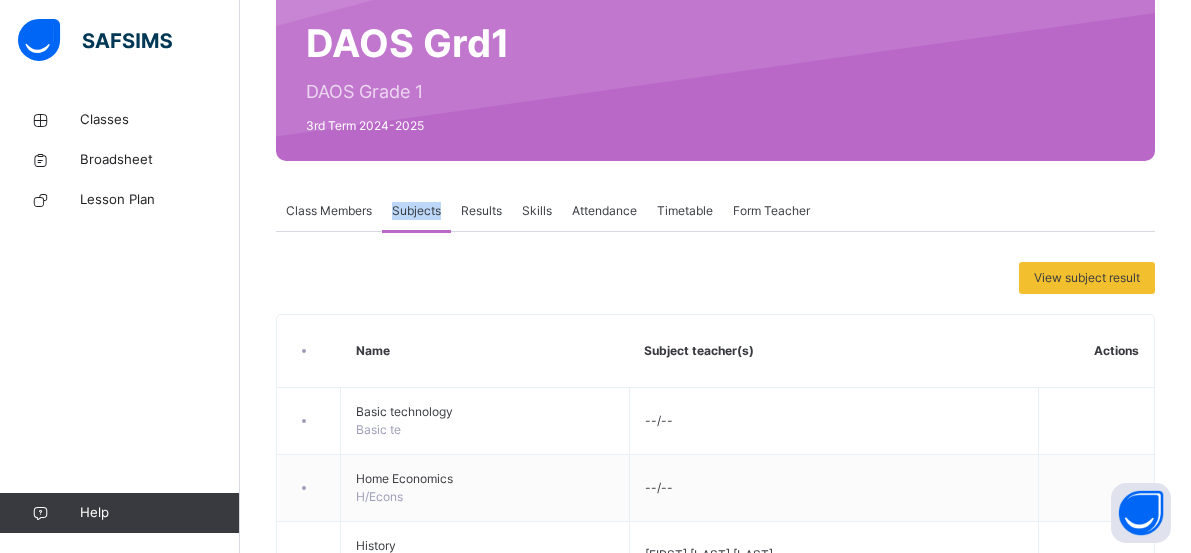 click on "Subjects" at bounding box center (416, 211) 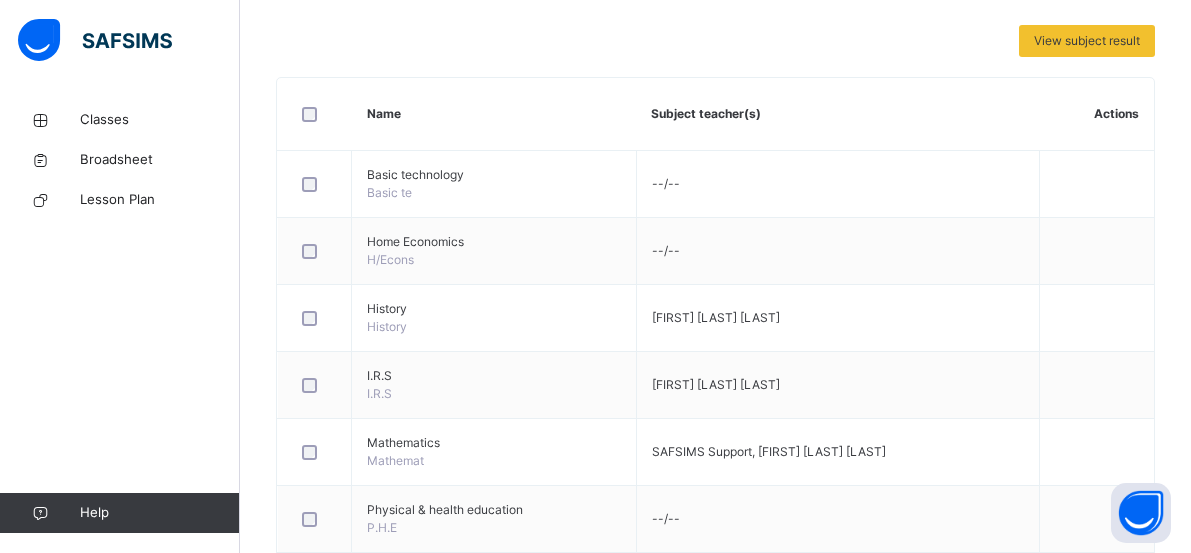 scroll, scrollTop: 436, scrollLeft: 0, axis: vertical 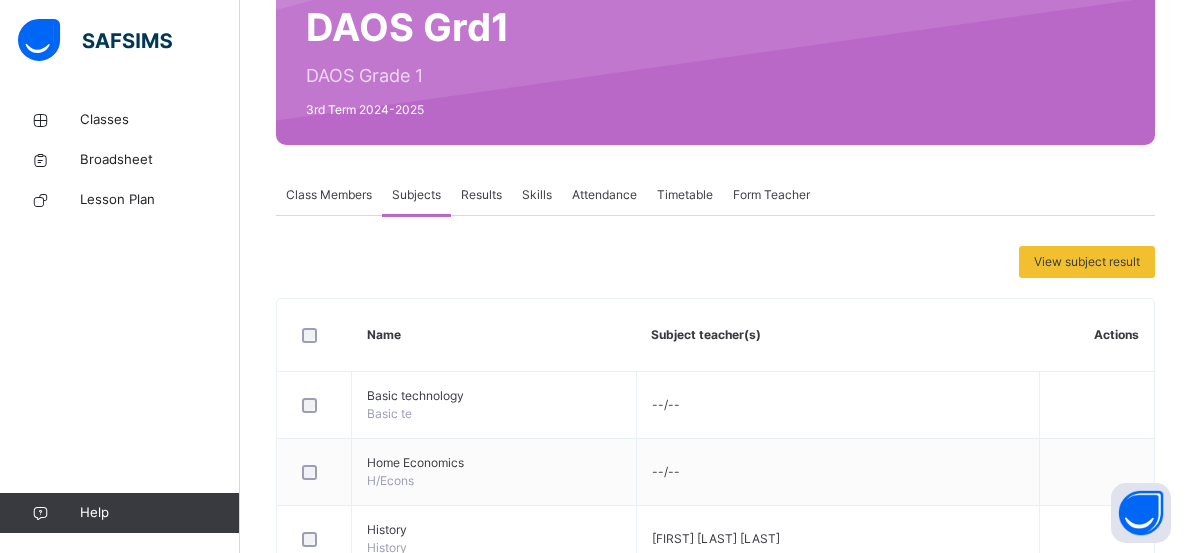 click on "Actions" at bounding box center [1097, 335] 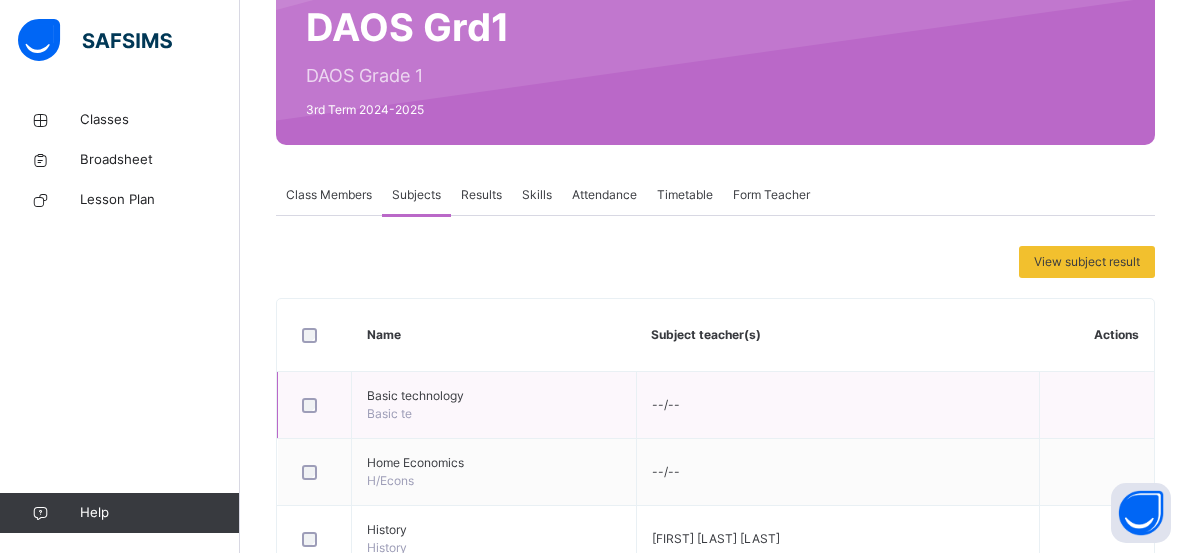 click at bounding box center [1097, 405] 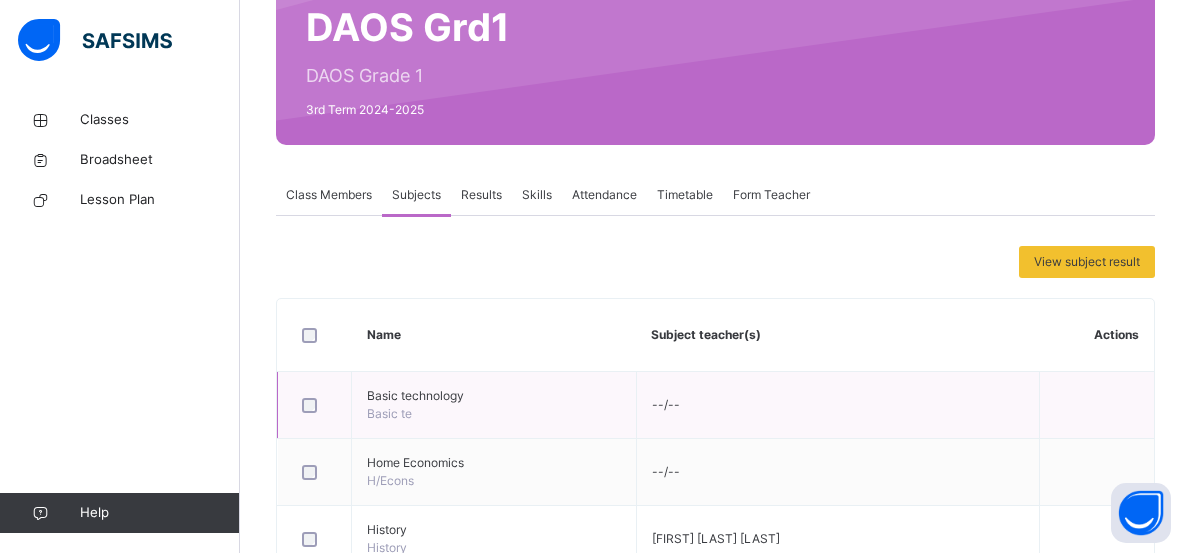 click at bounding box center [1097, 405] 